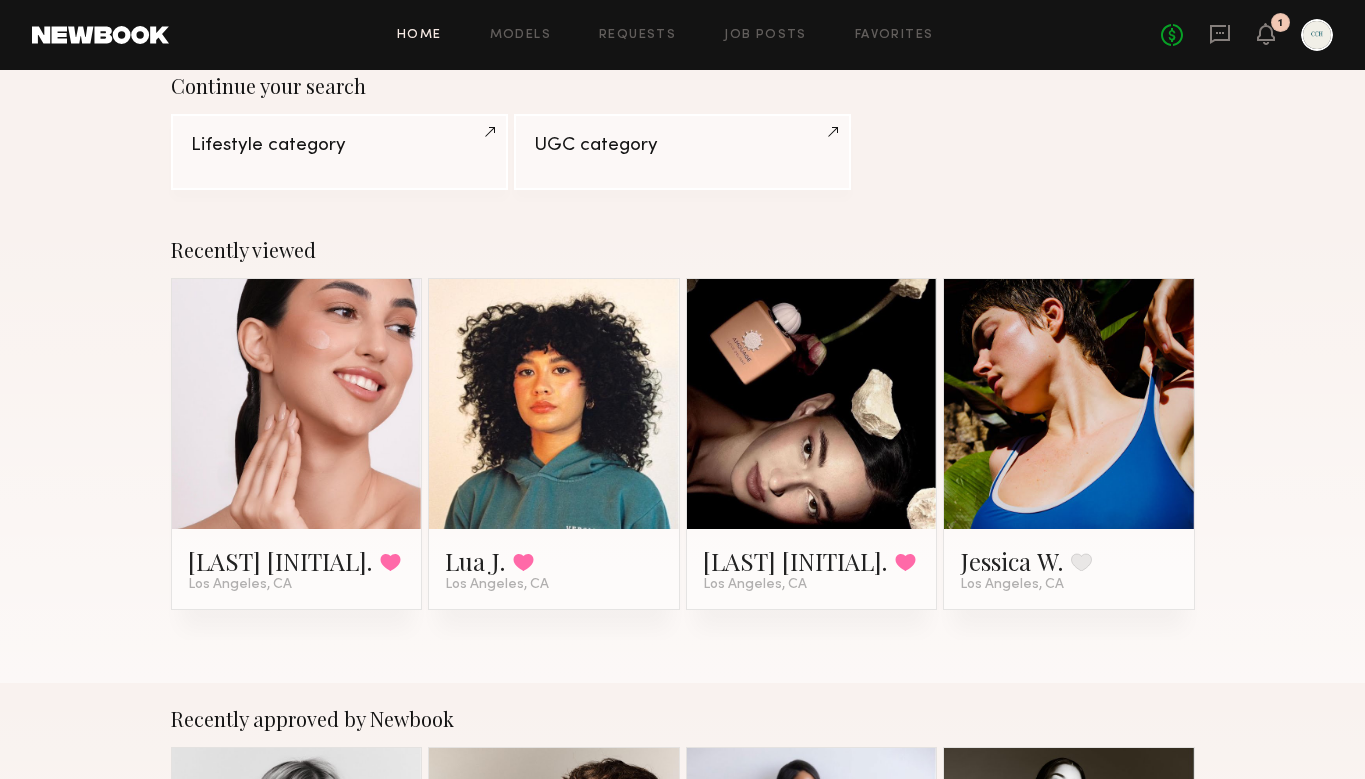scroll, scrollTop: 235, scrollLeft: 0, axis: vertical 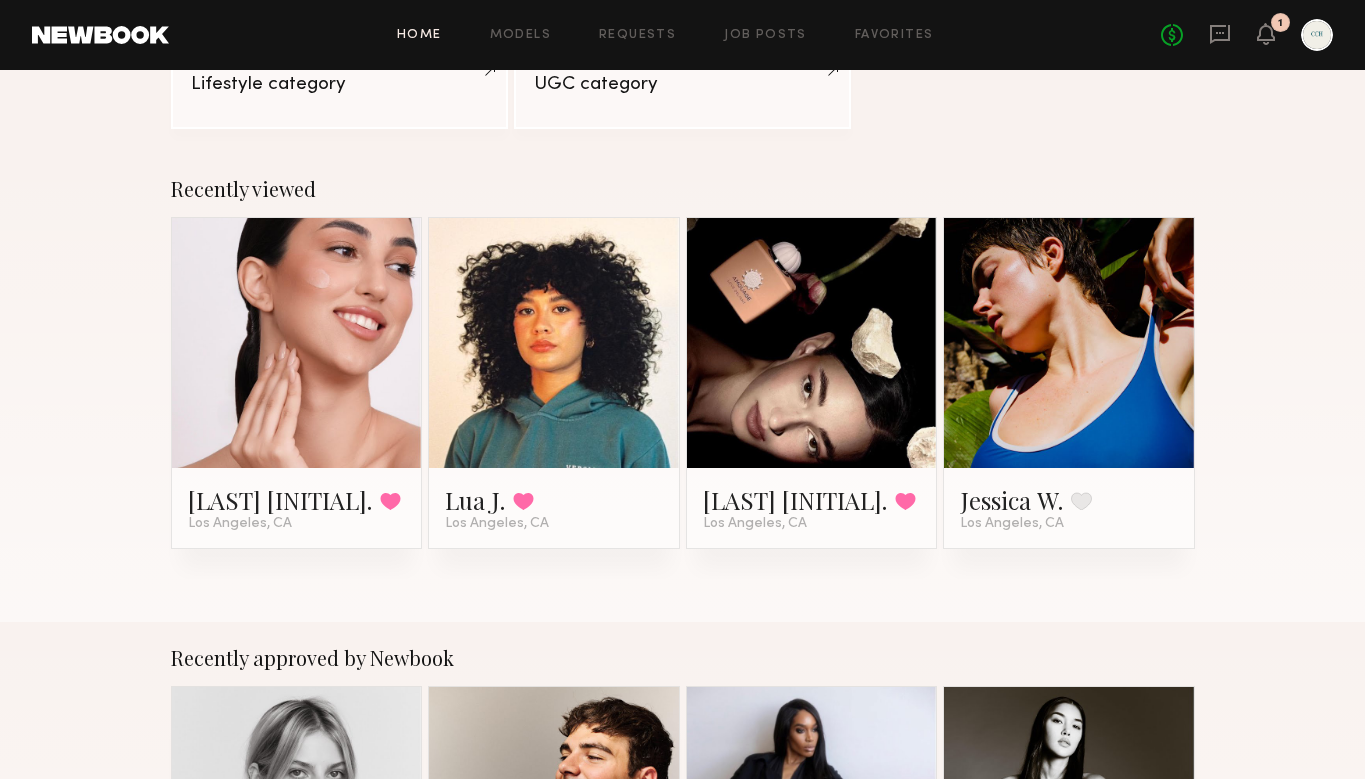 click 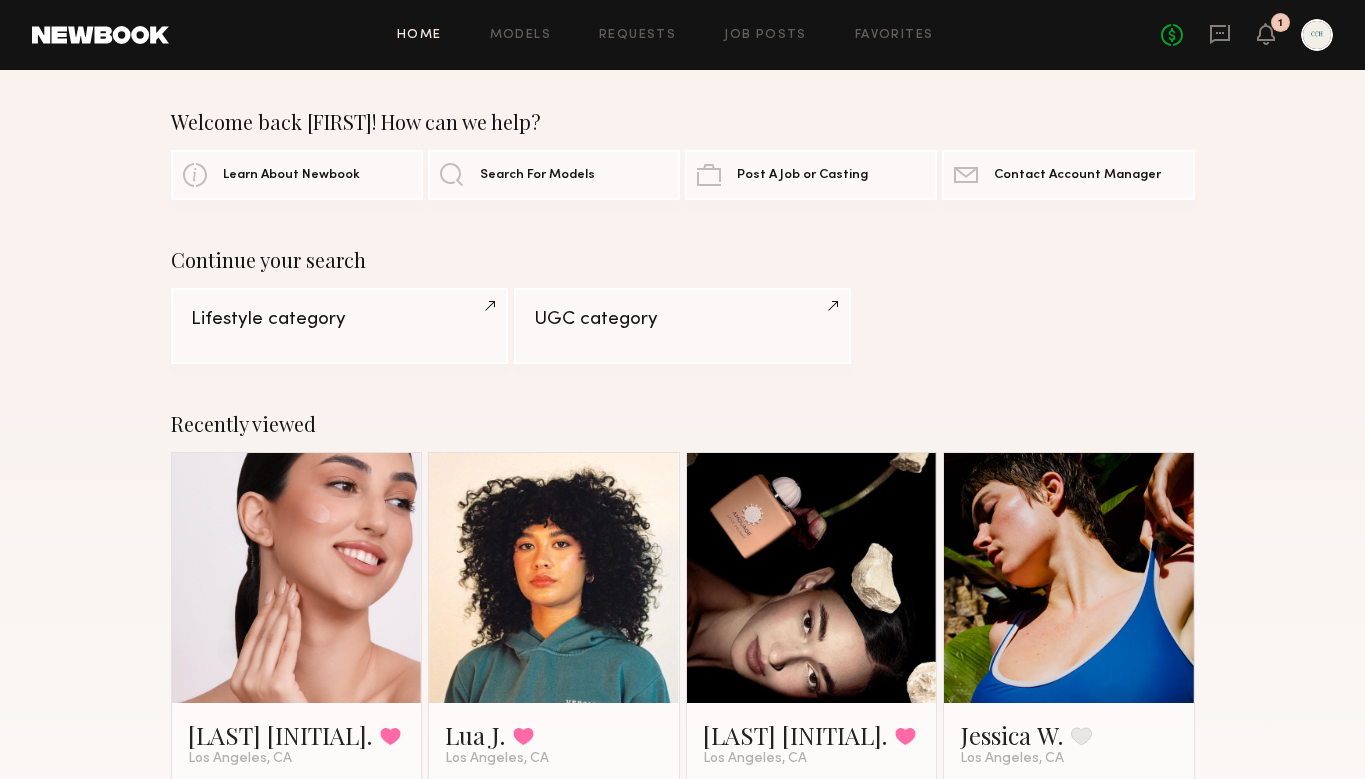 scroll, scrollTop: 0, scrollLeft: 0, axis: both 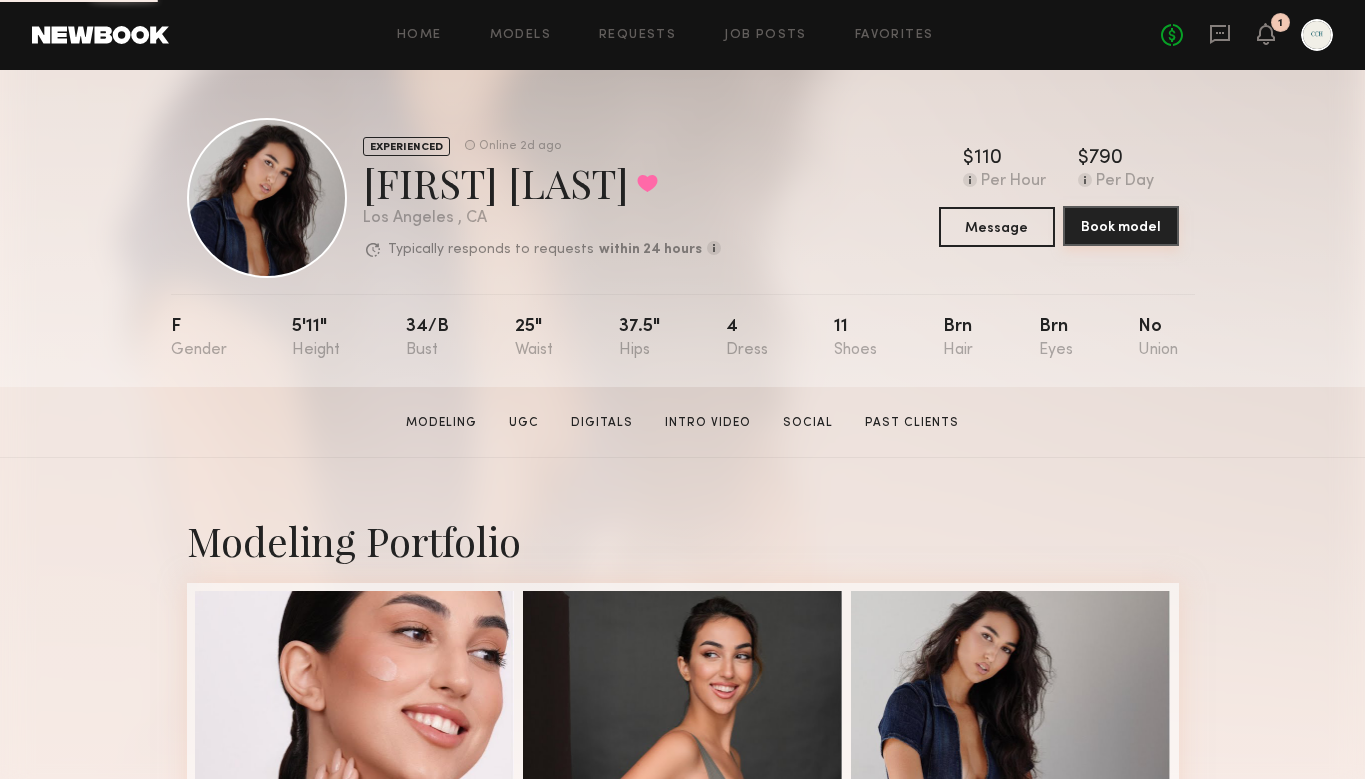 click on "Book model" 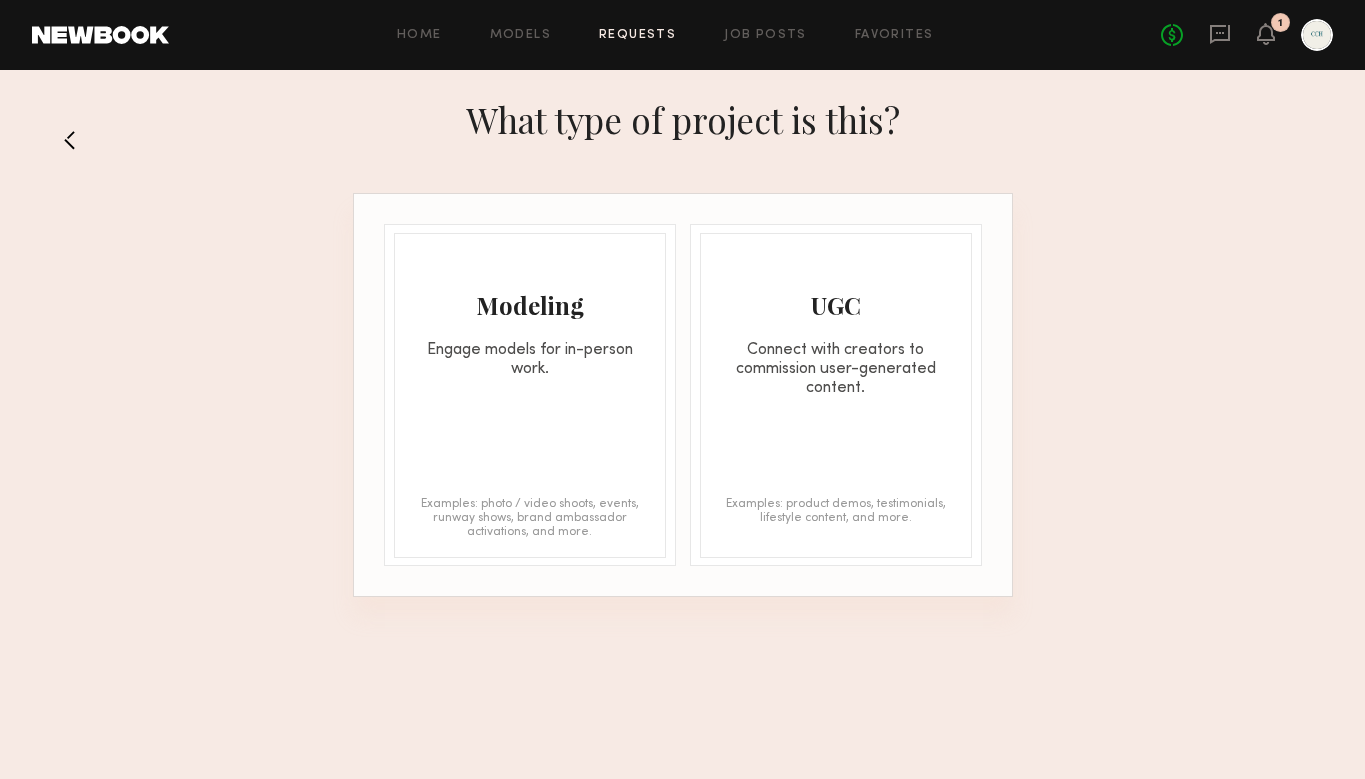 click on "Modeling Engage models for in-person work. Examples: photo / video shoots, events, runway shows, brand ambassador activations, and more." 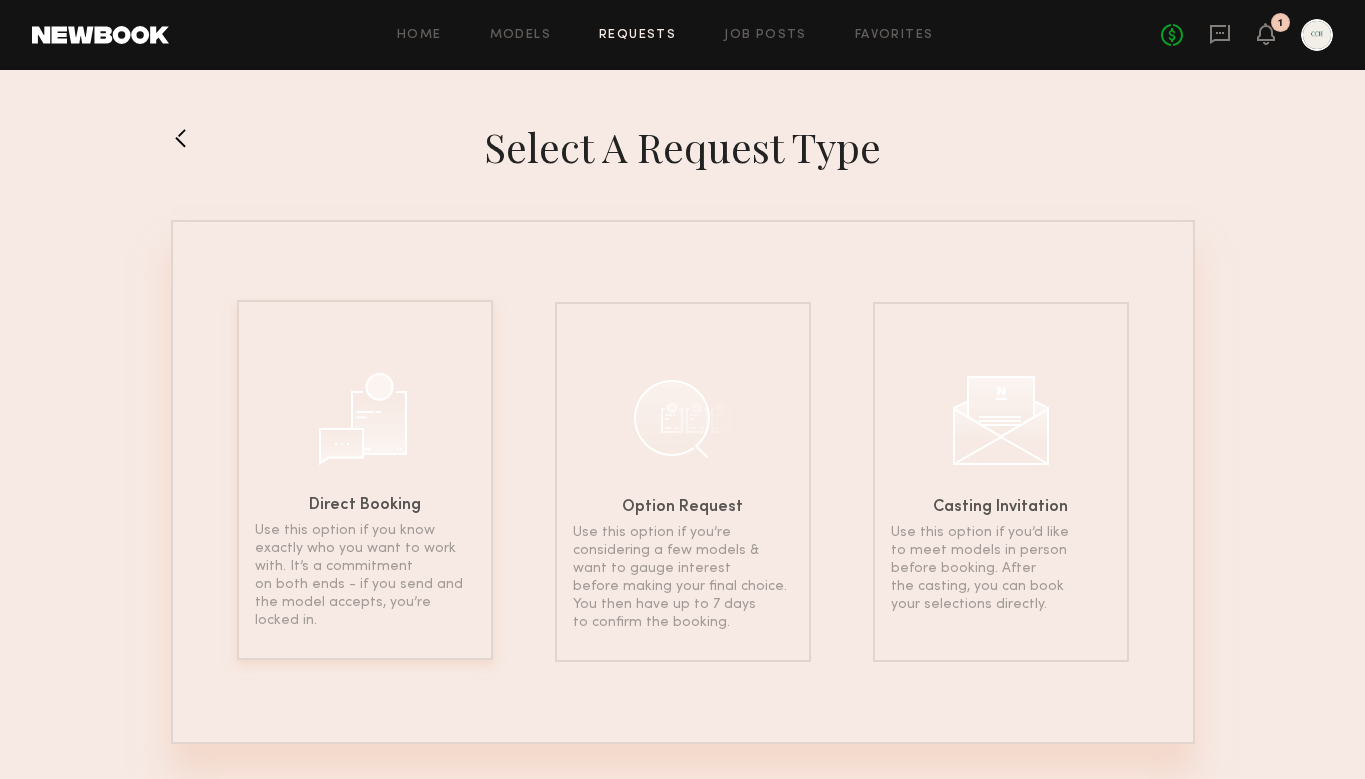 click on "Direct Booking Use this option if you know exactly who you want to work with. It’s a commitment on both ends - if you send and the model accepts, you’re locked in." 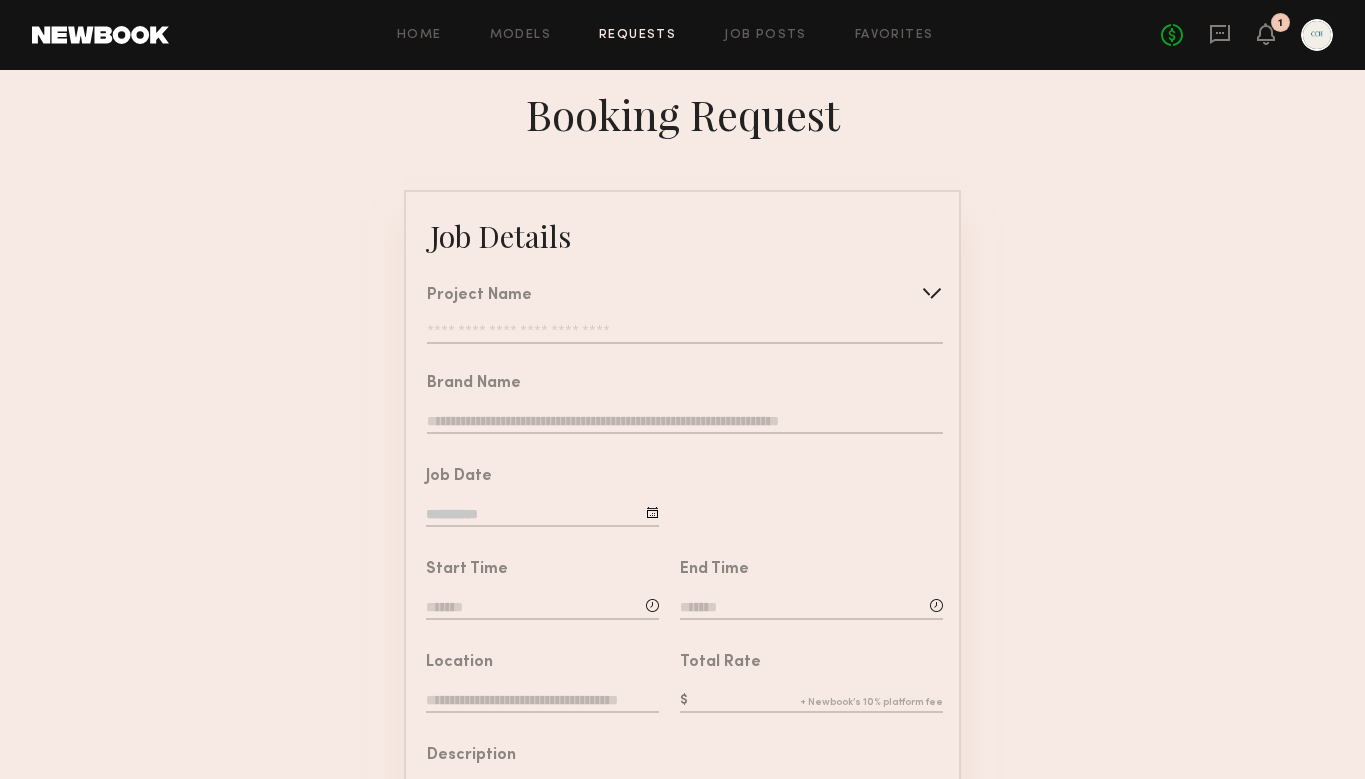 click on "Project Name   Create   Use recent modeling project  Coffee House Shoot" 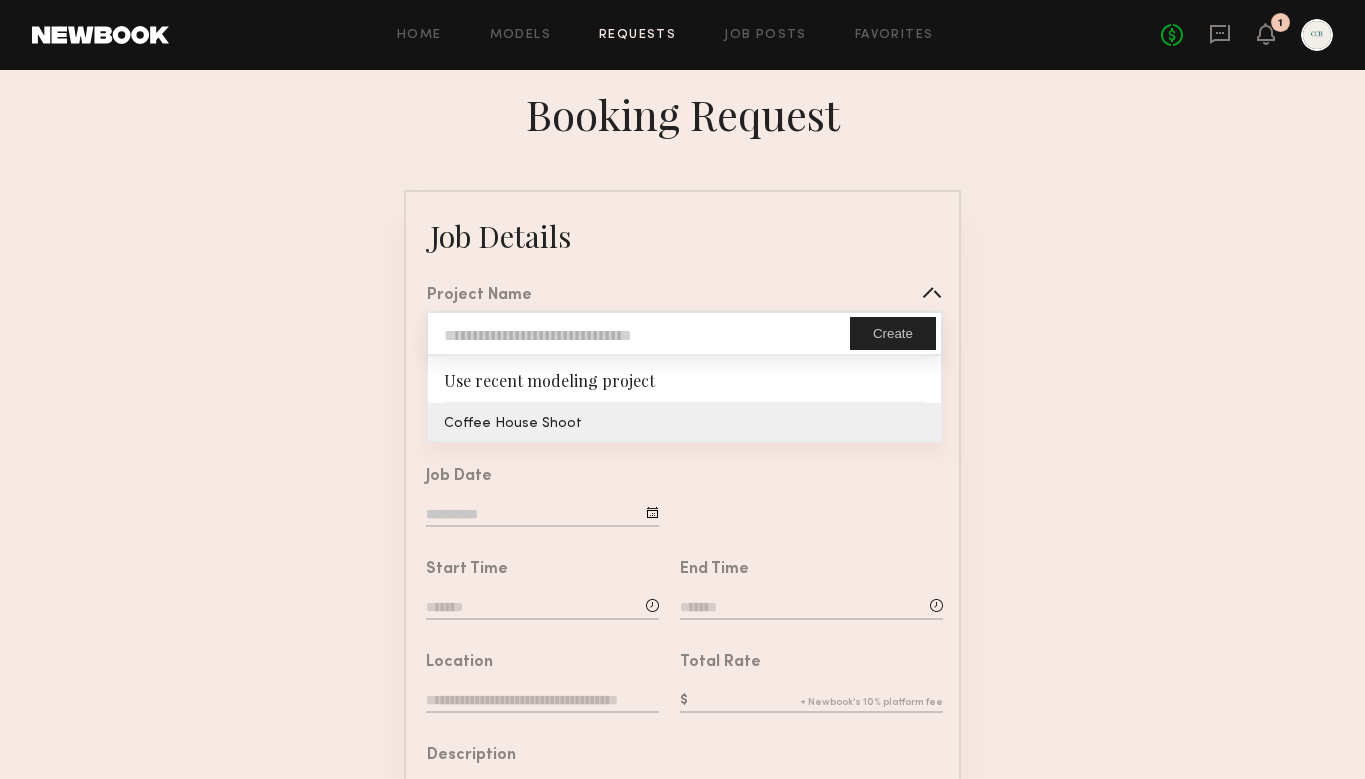 type on "**********" 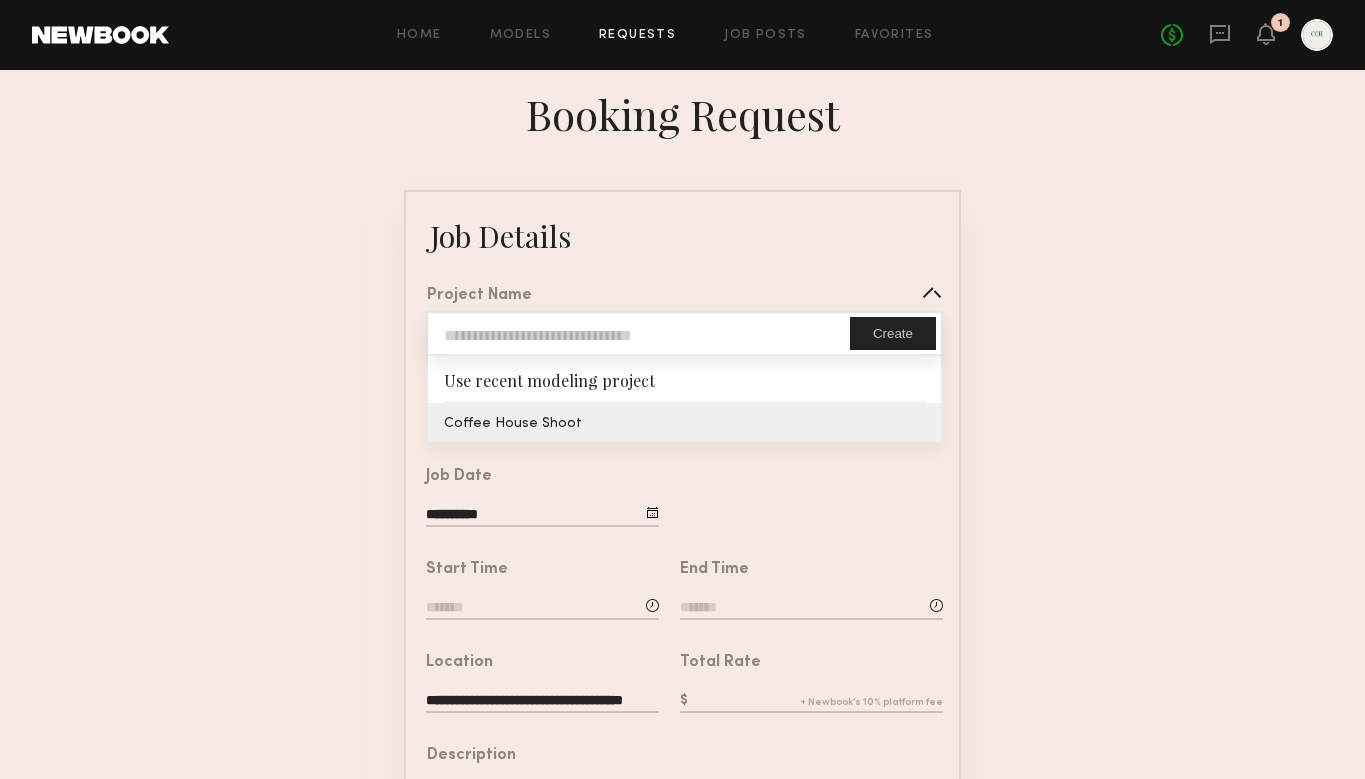 click on "**********" 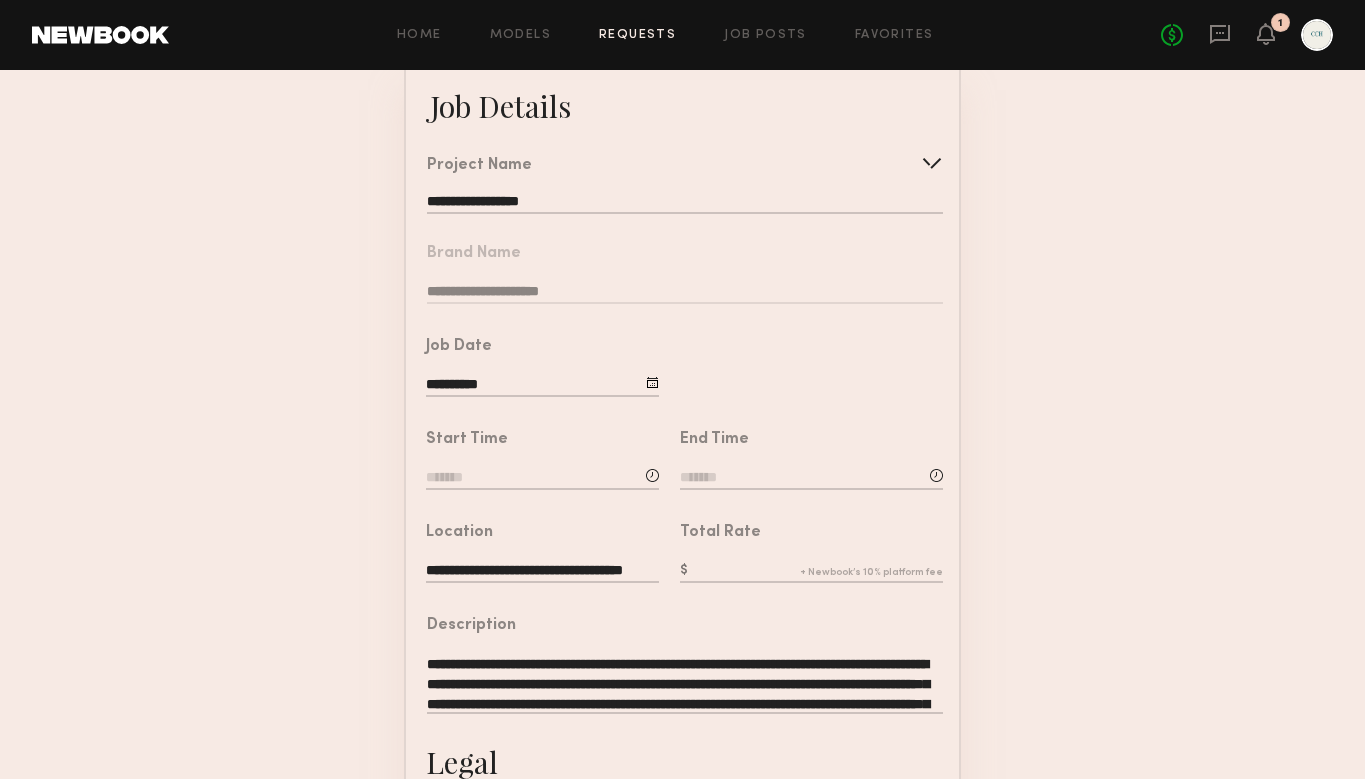 scroll, scrollTop: 159, scrollLeft: 0, axis: vertical 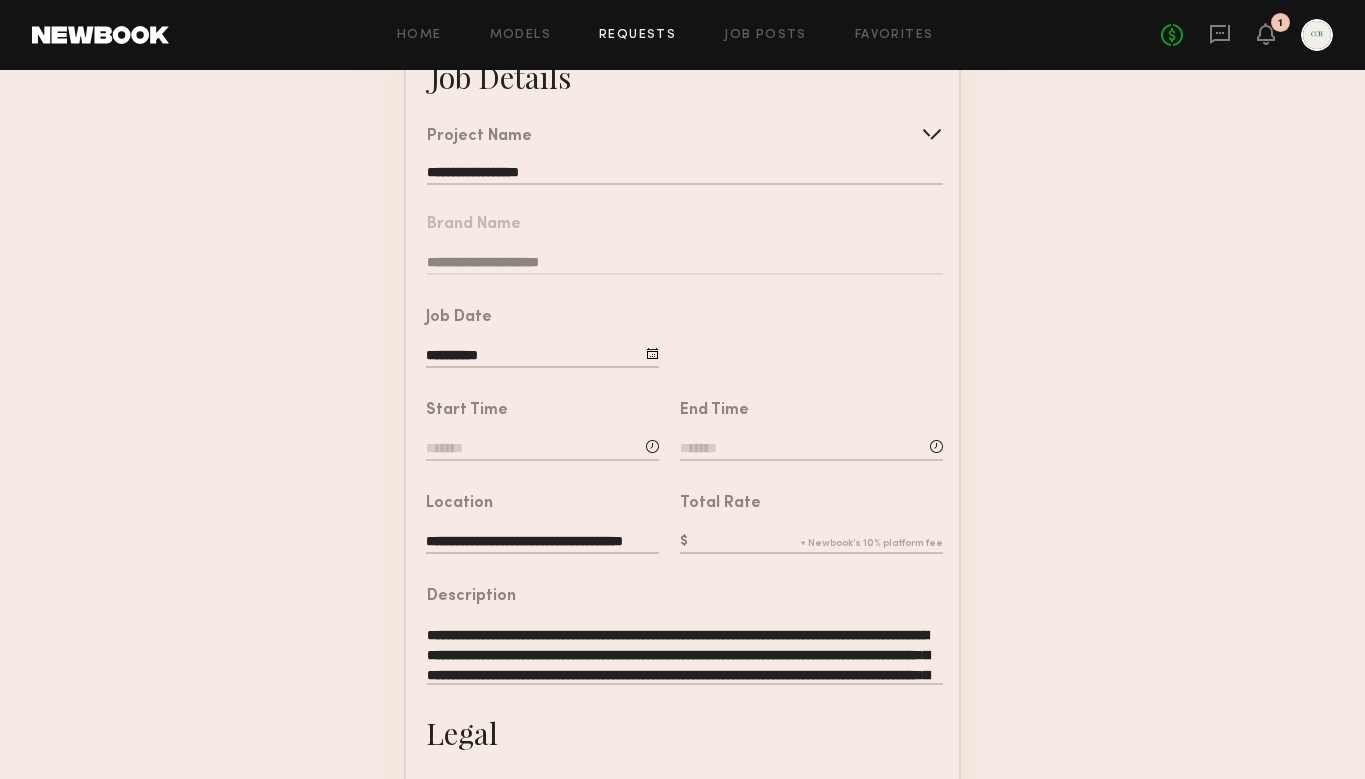 click on "**********" 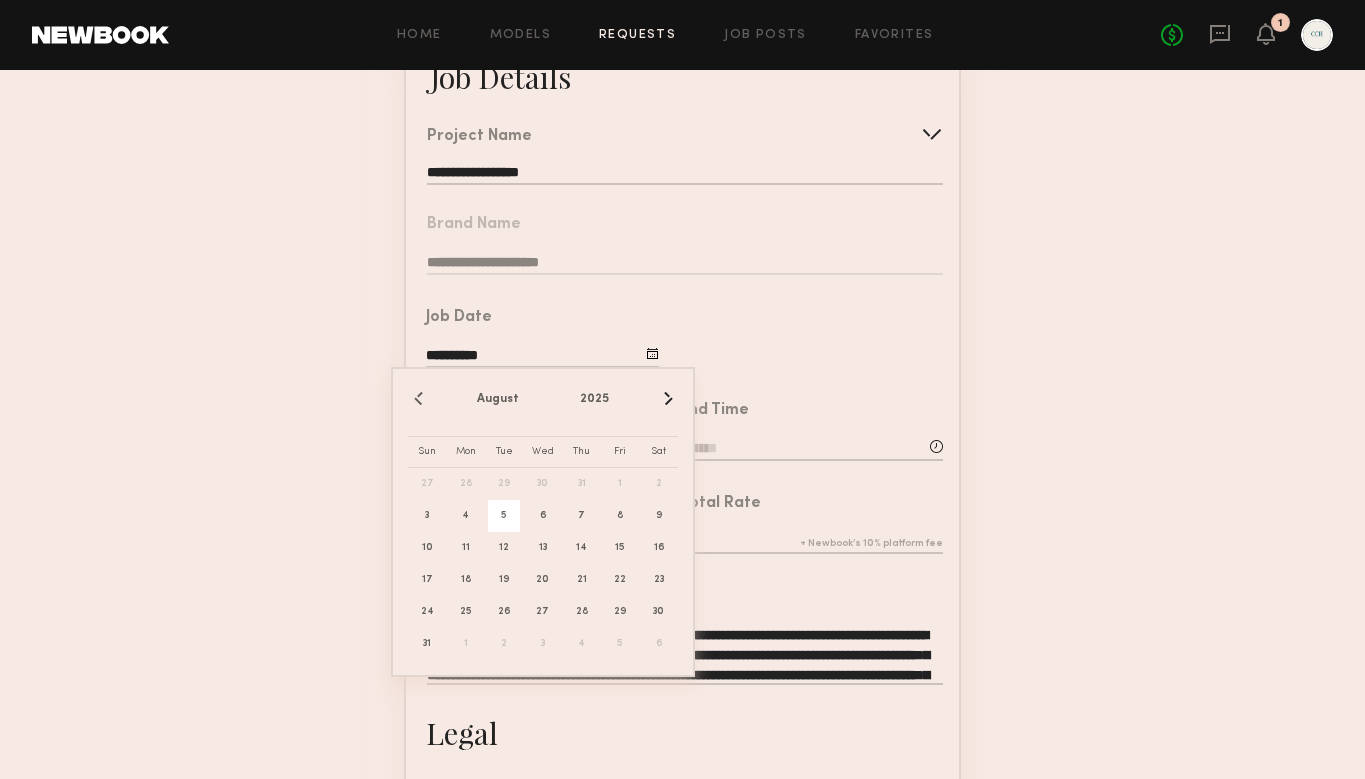 click on "5" 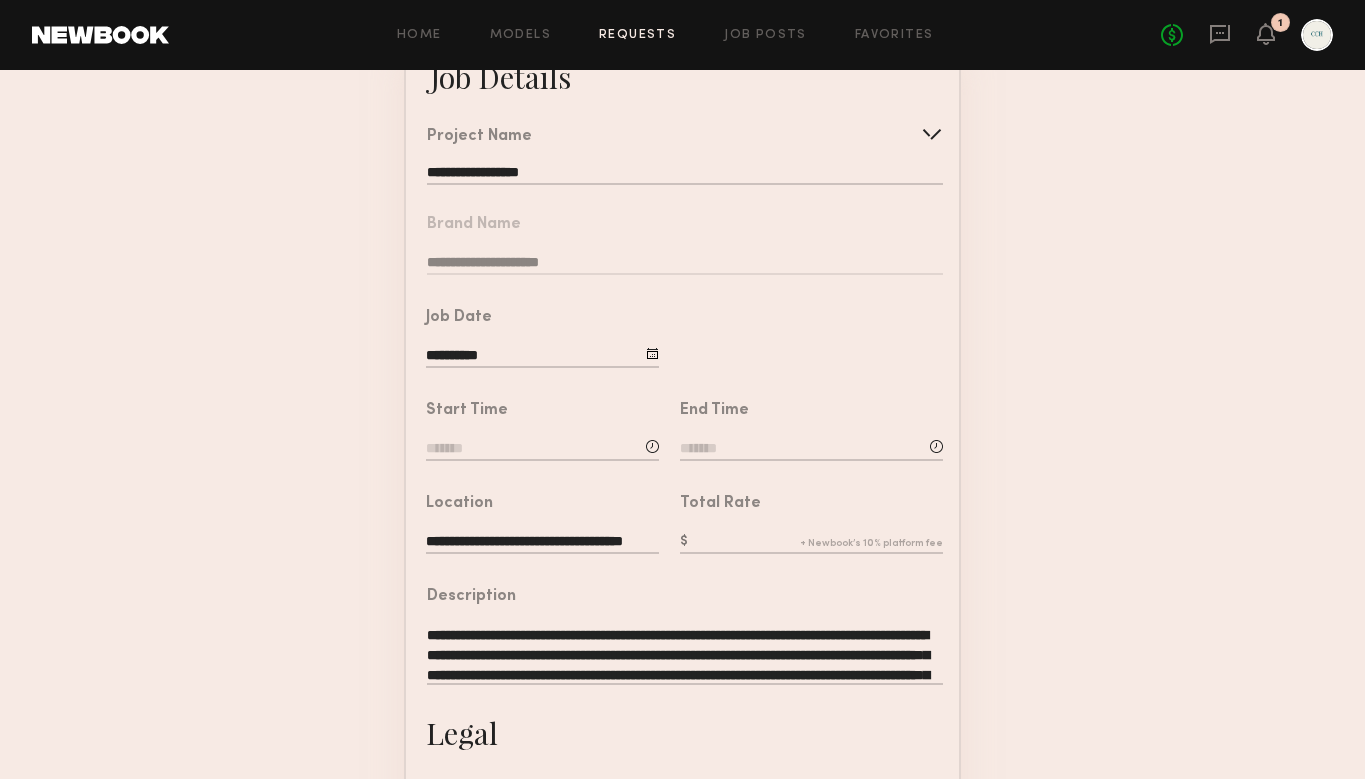 click 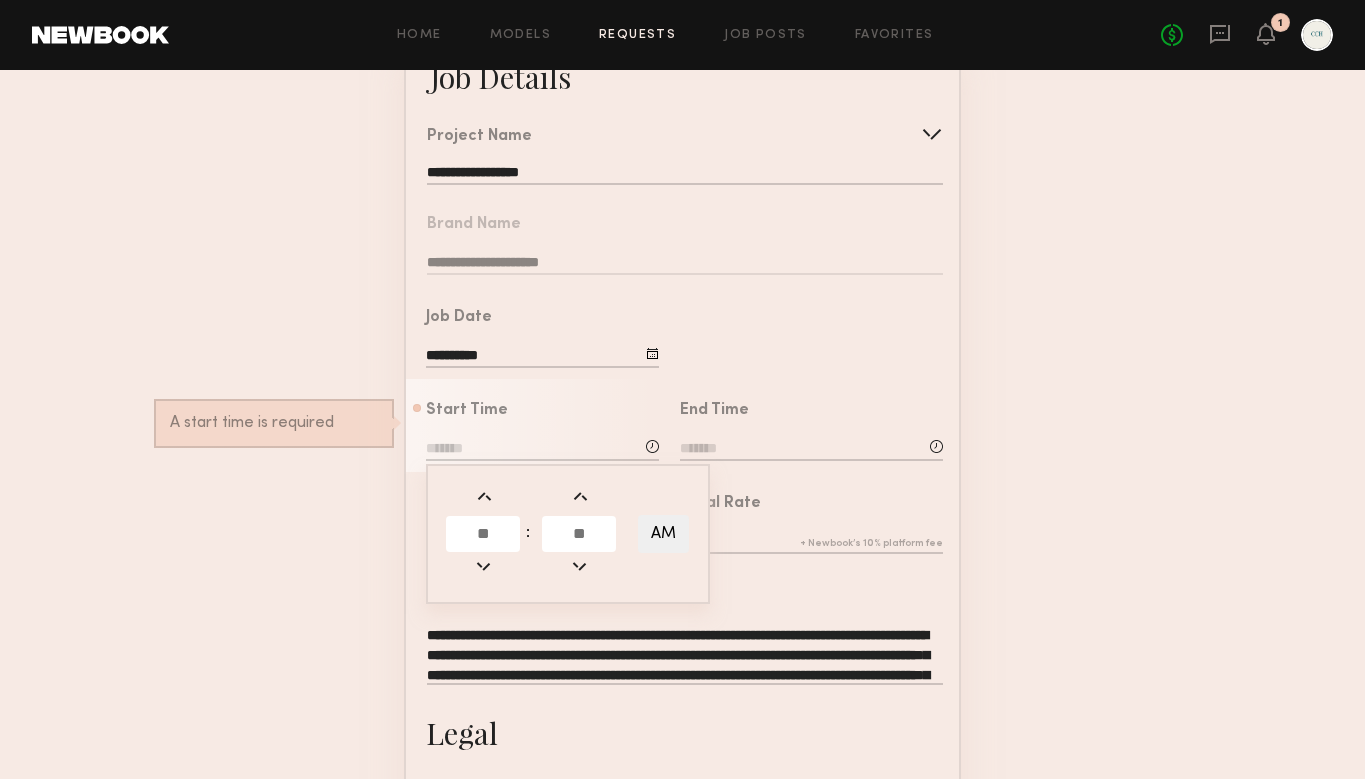 click 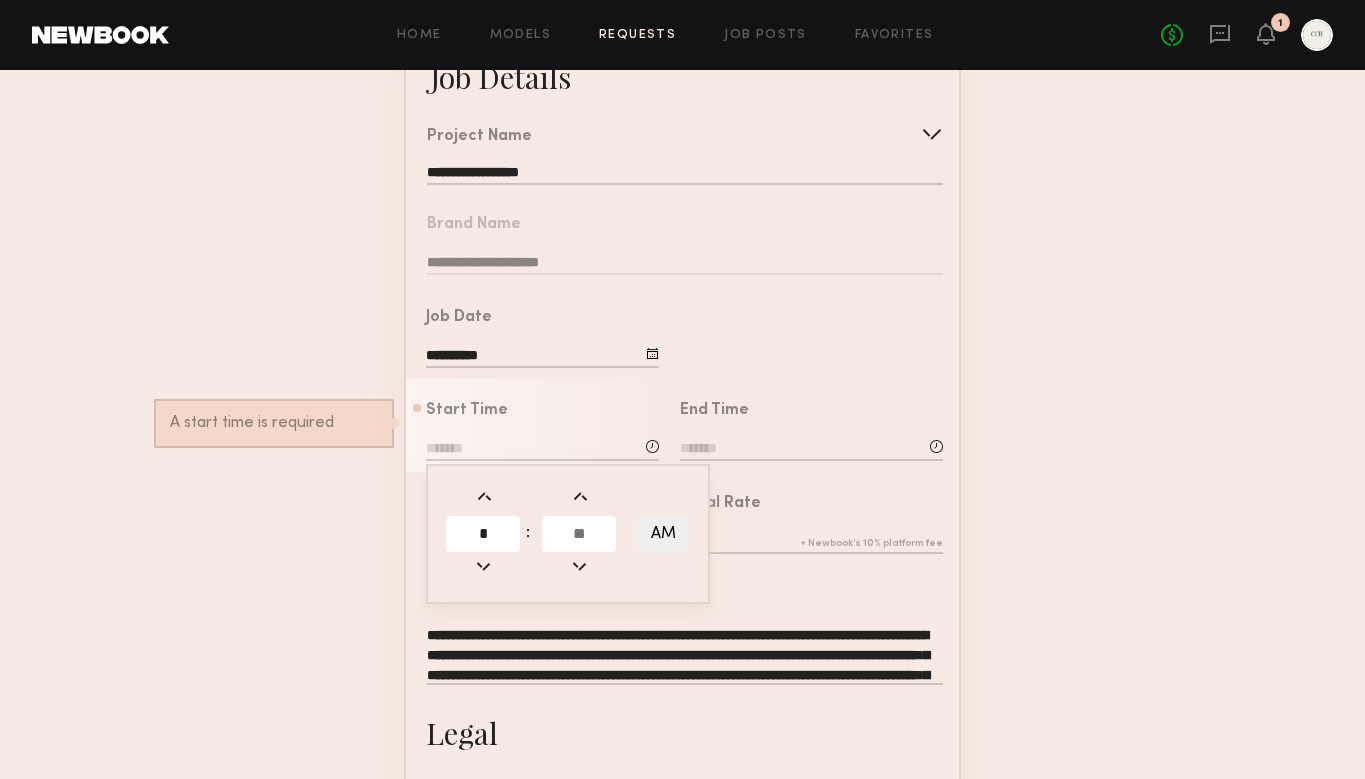 type on "*" 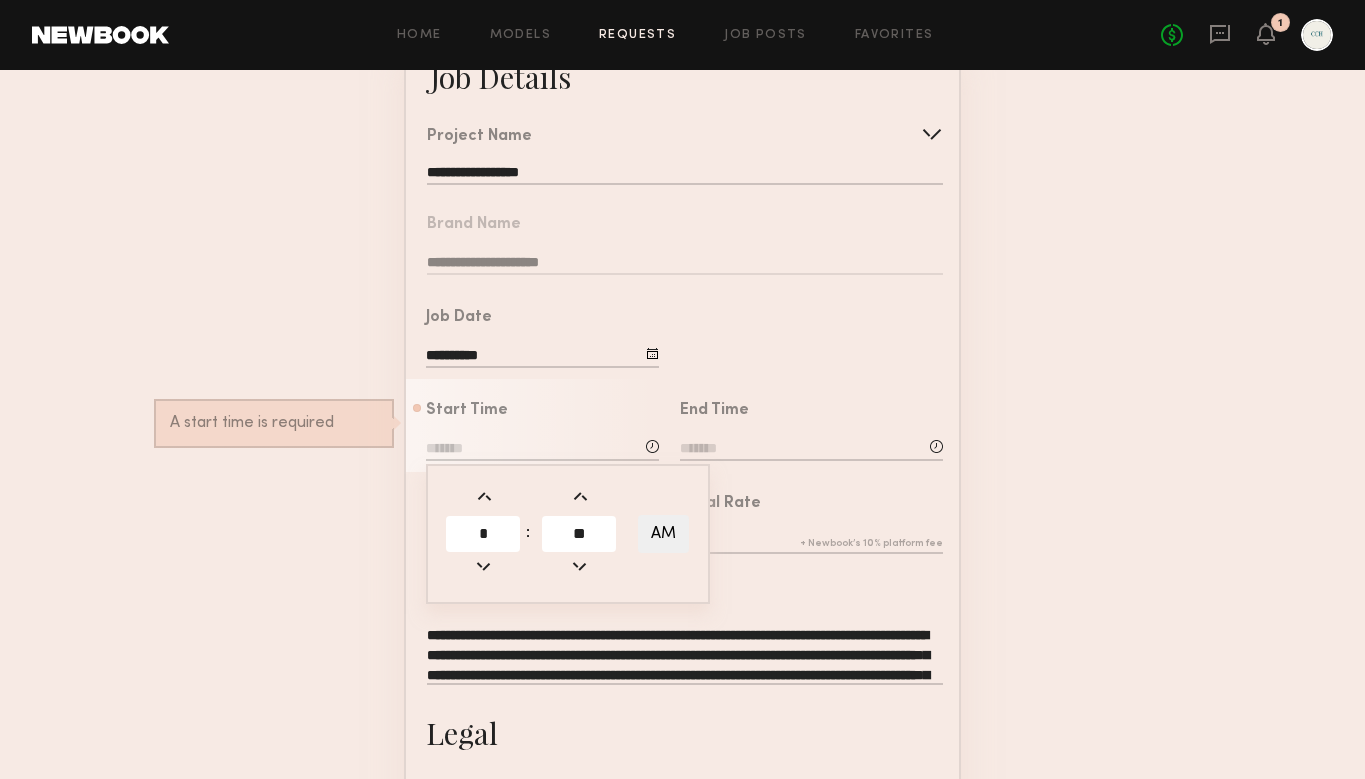 type on "*" 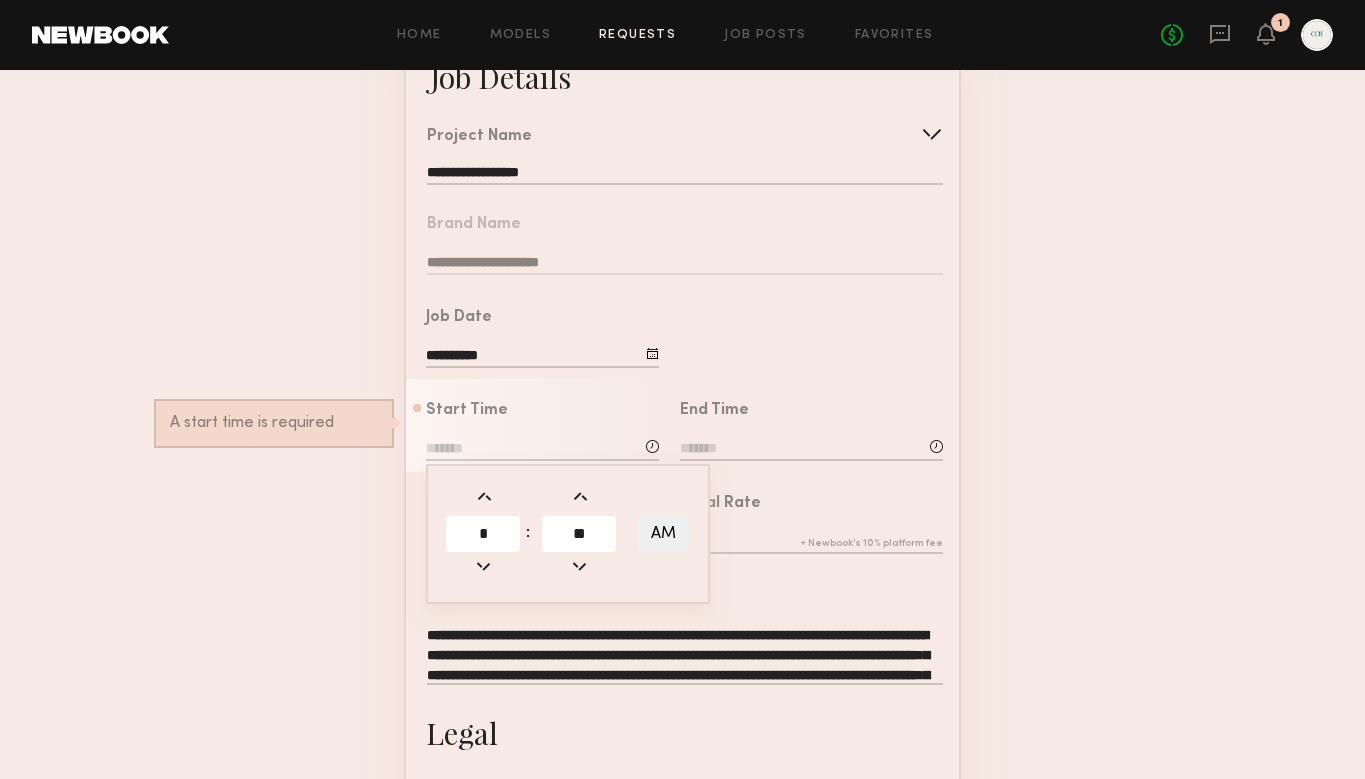 type on "**" 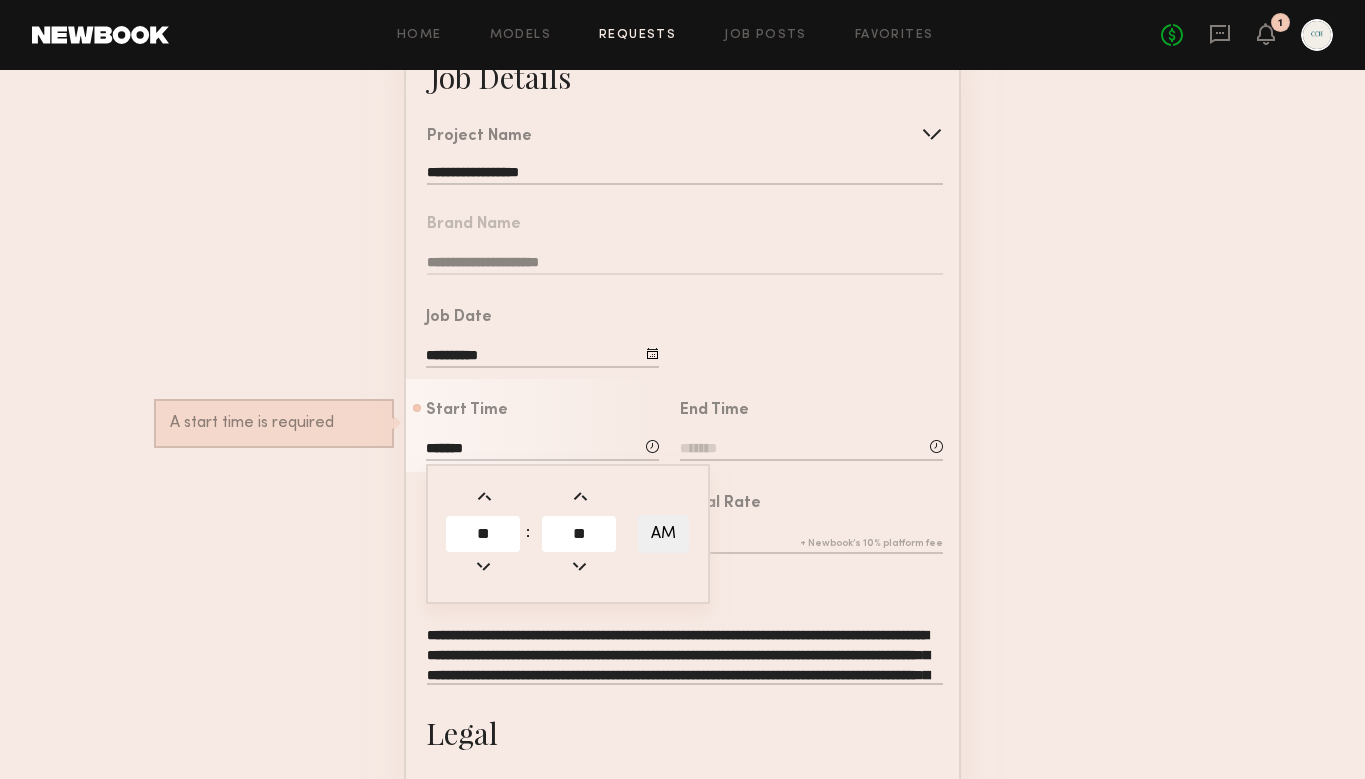 click on "Total Rate" 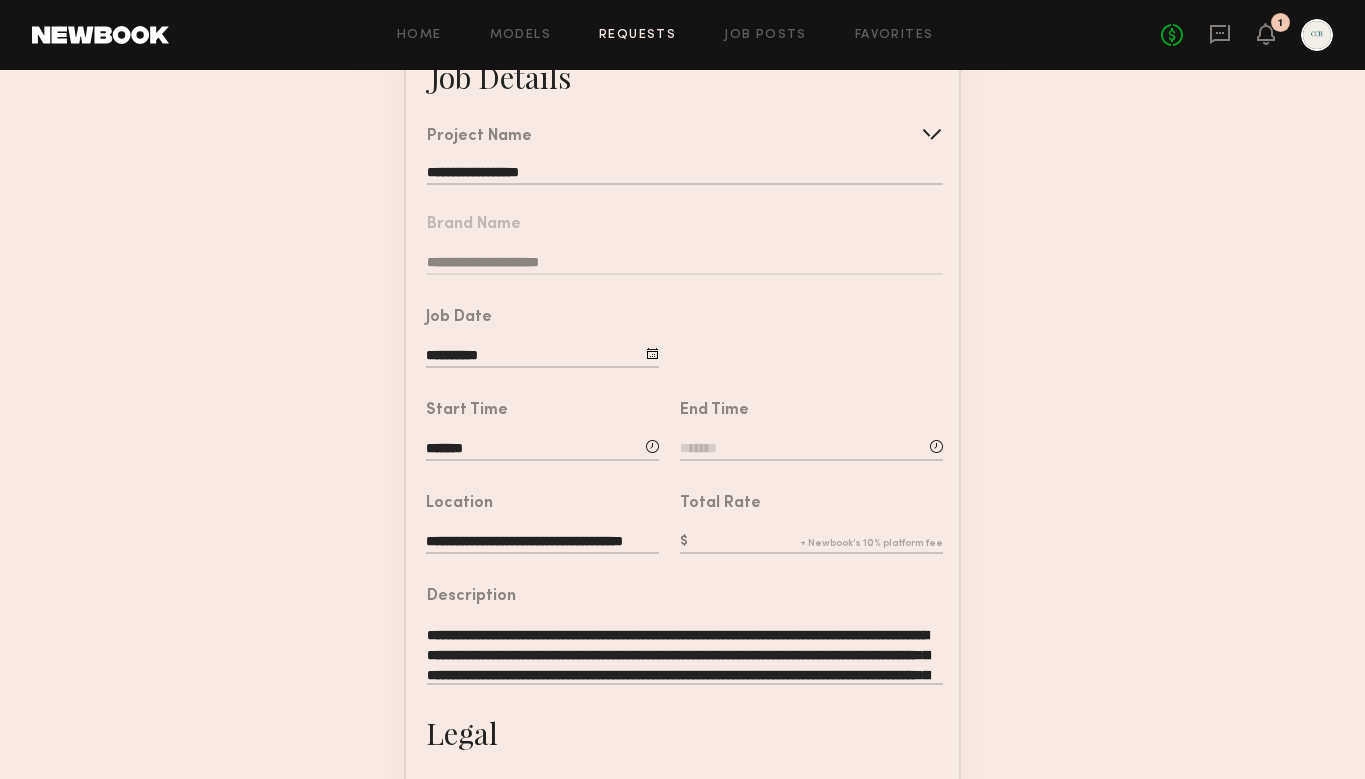 click 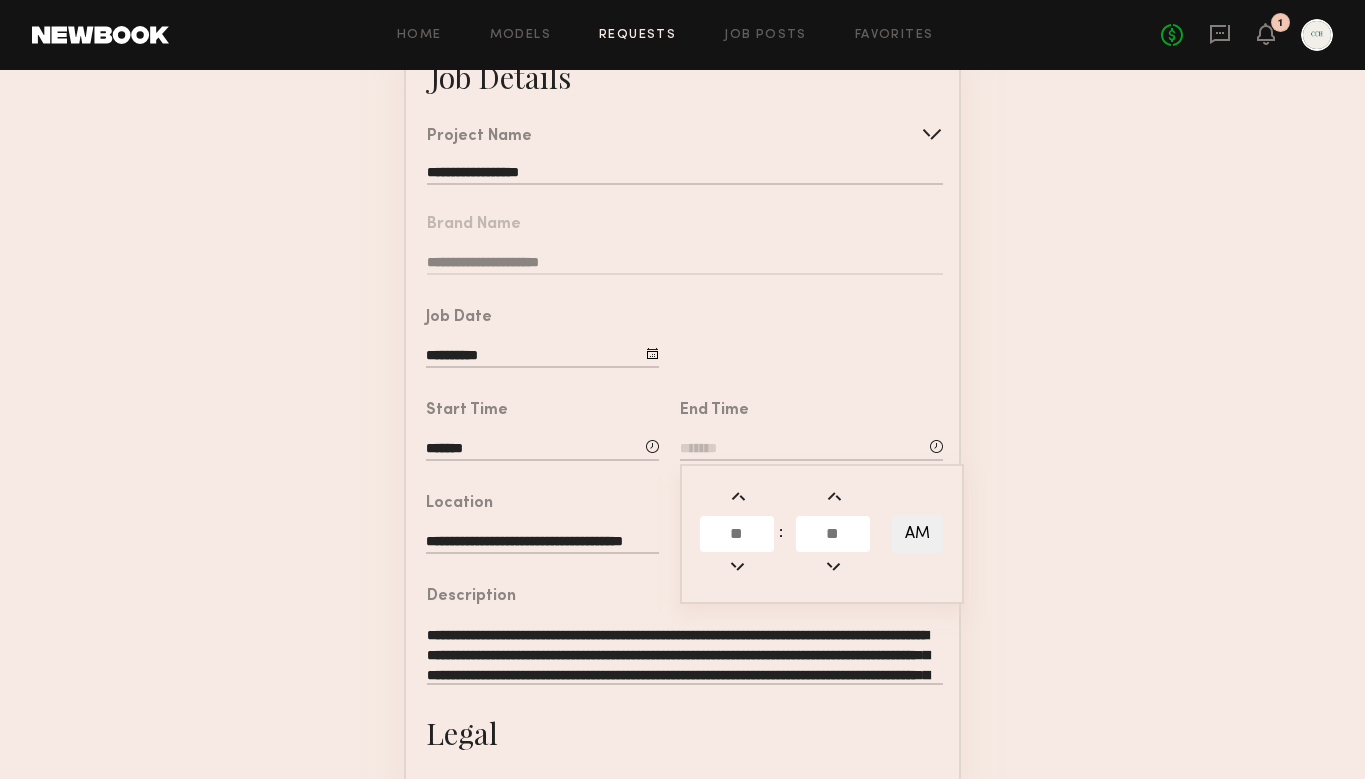 click 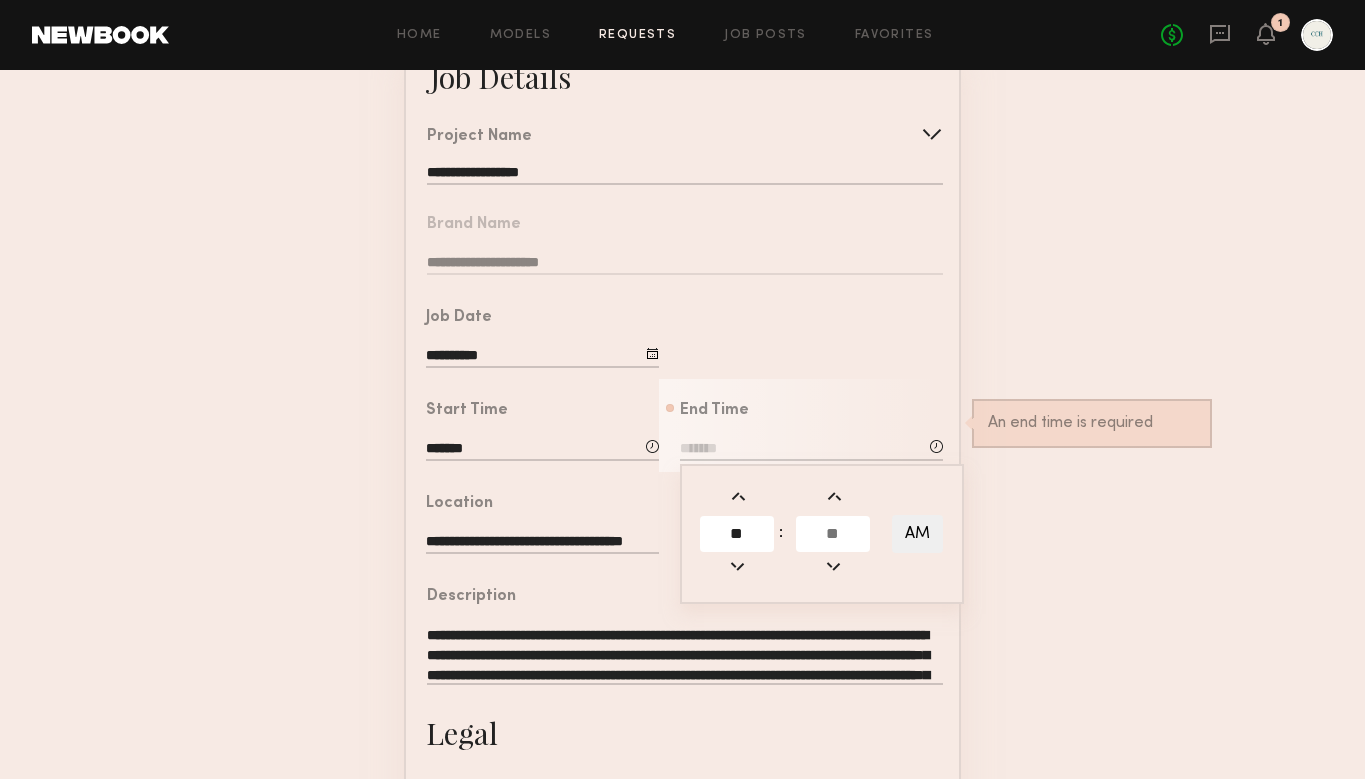 type on "**" 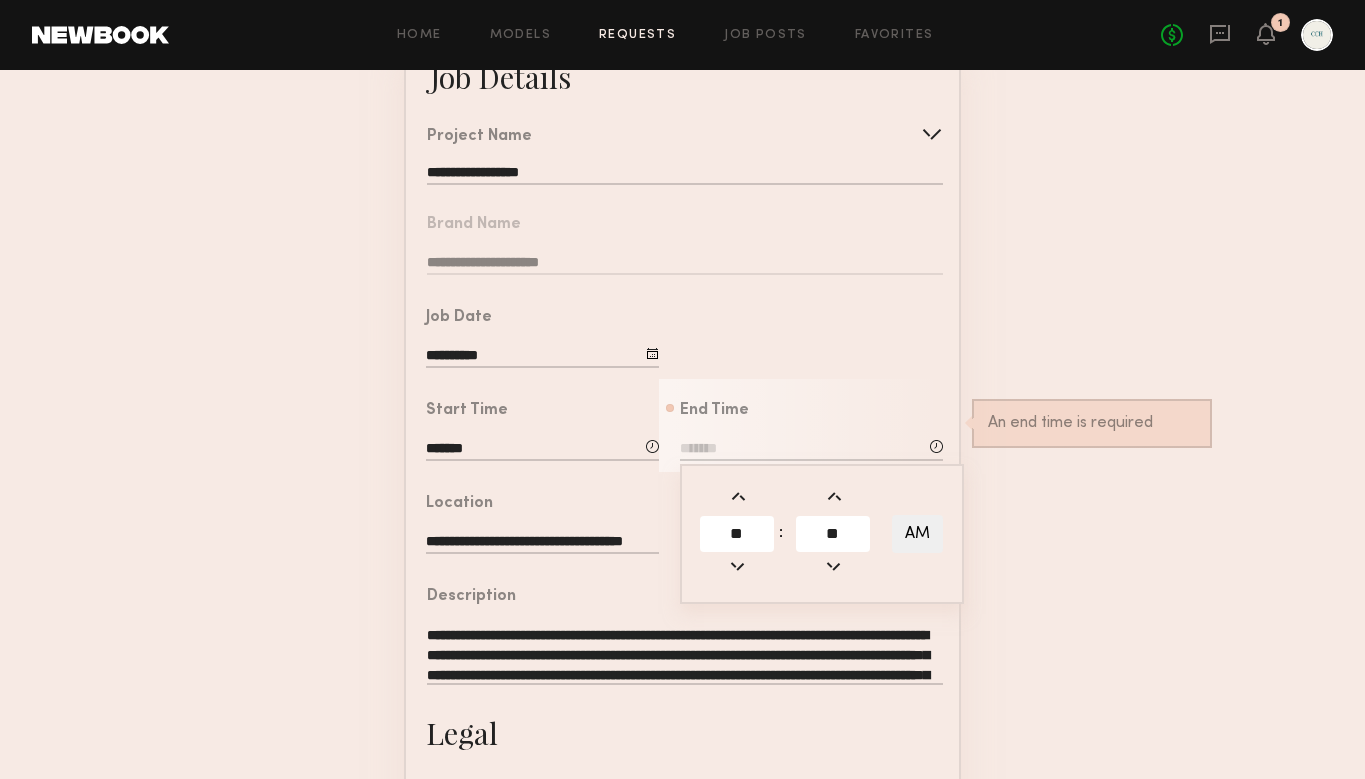 type on "**" 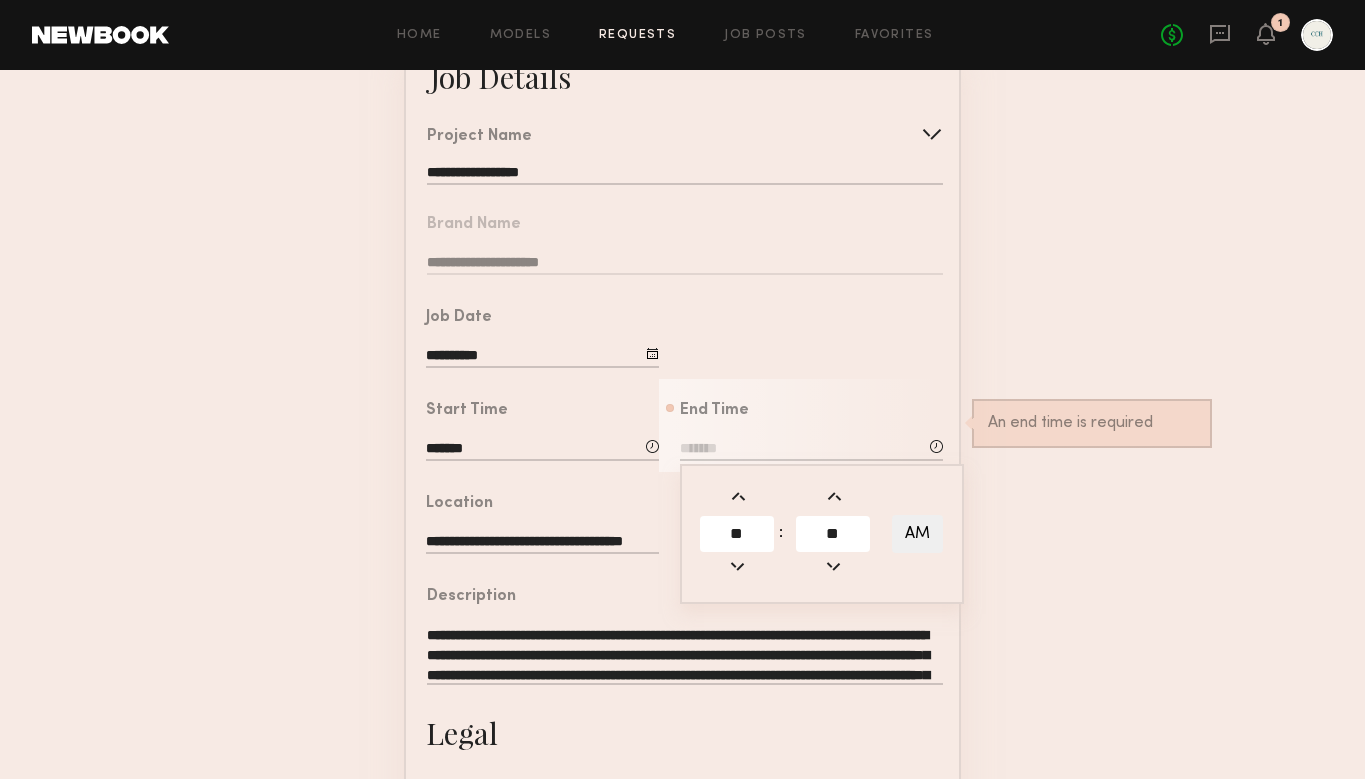 type on "********" 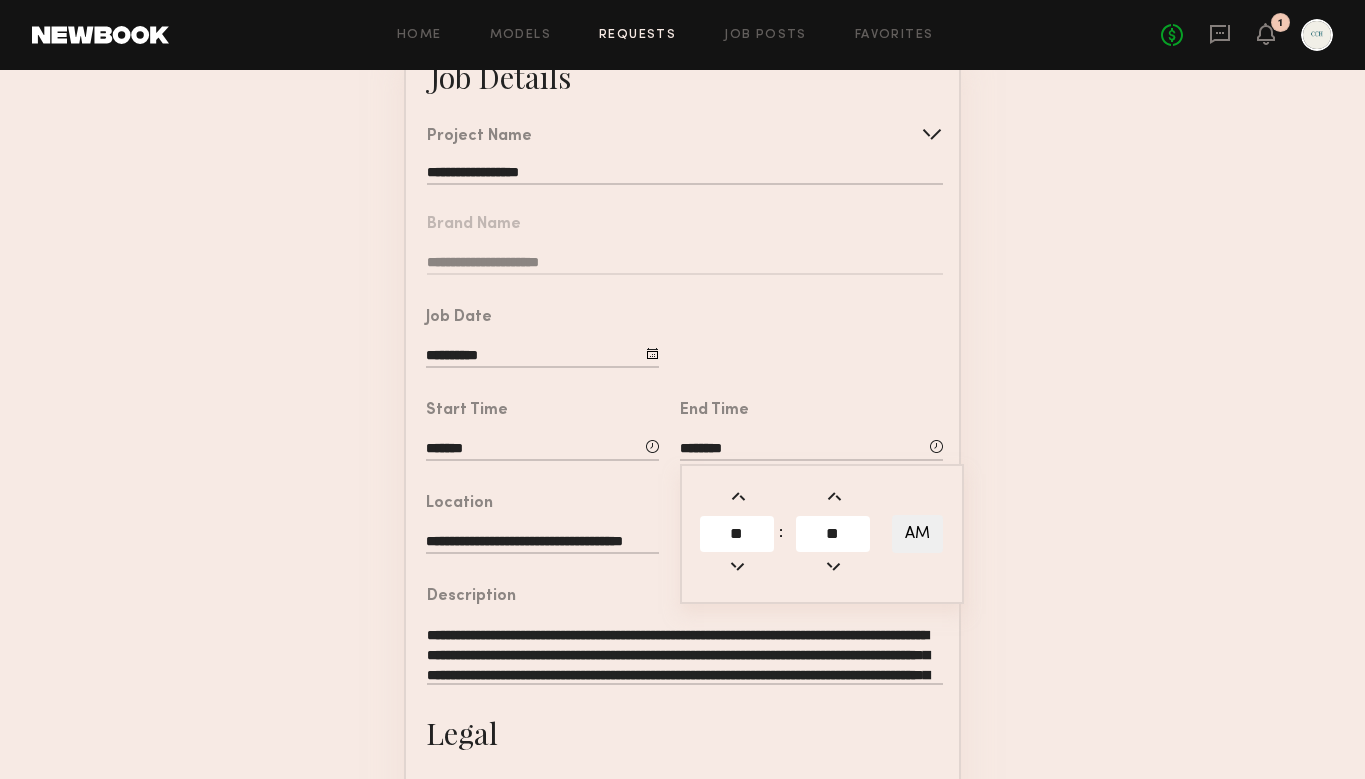 click on "**********" 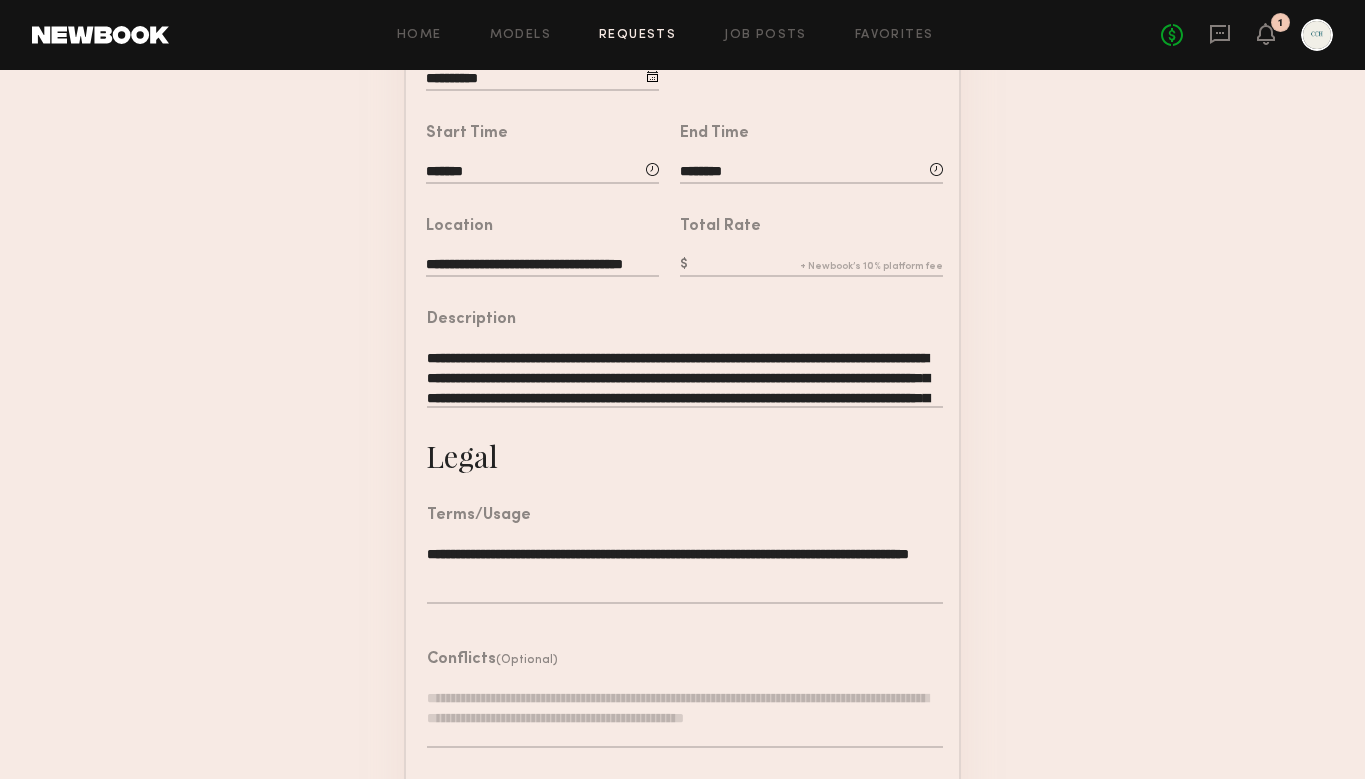 scroll, scrollTop: 444, scrollLeft: 0, axis: vertical 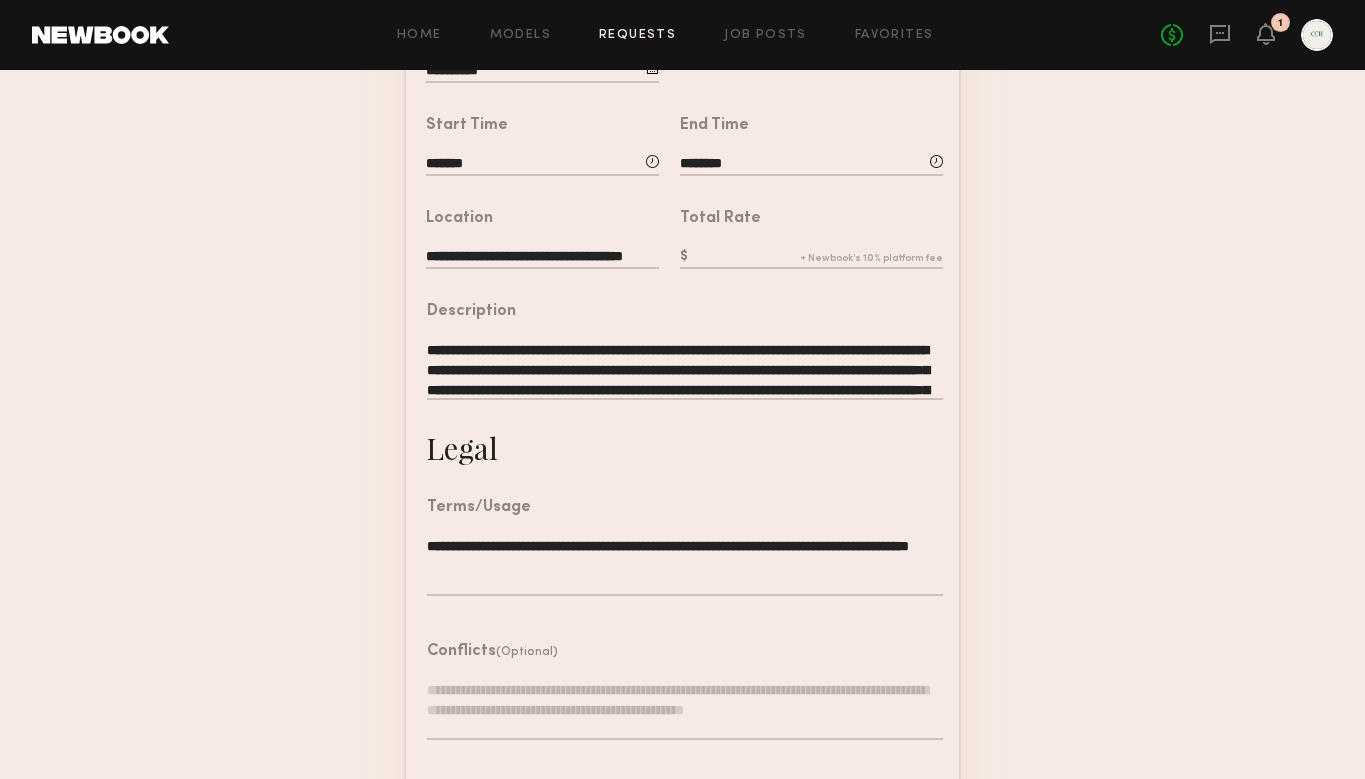 click 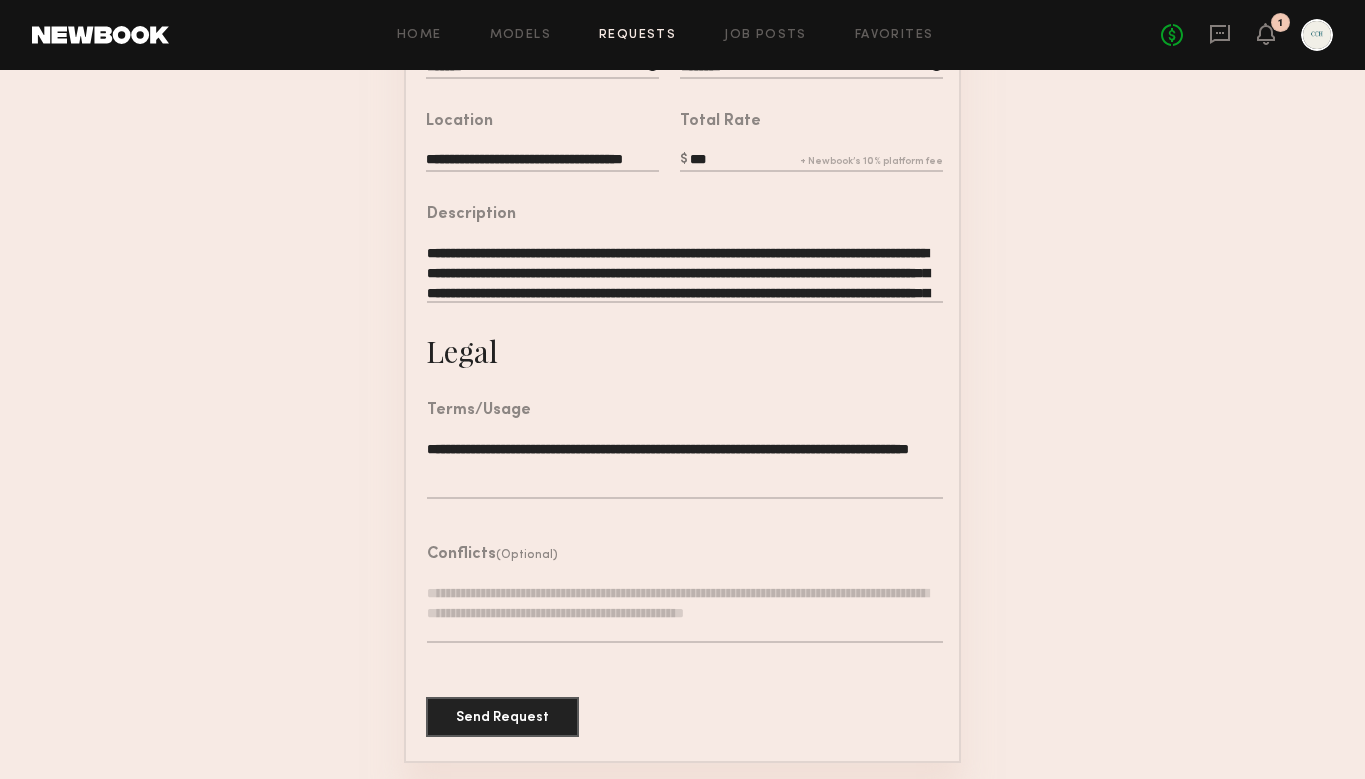 scroll, scrollTop: 540, scrollLeft: 0, axis: vertical 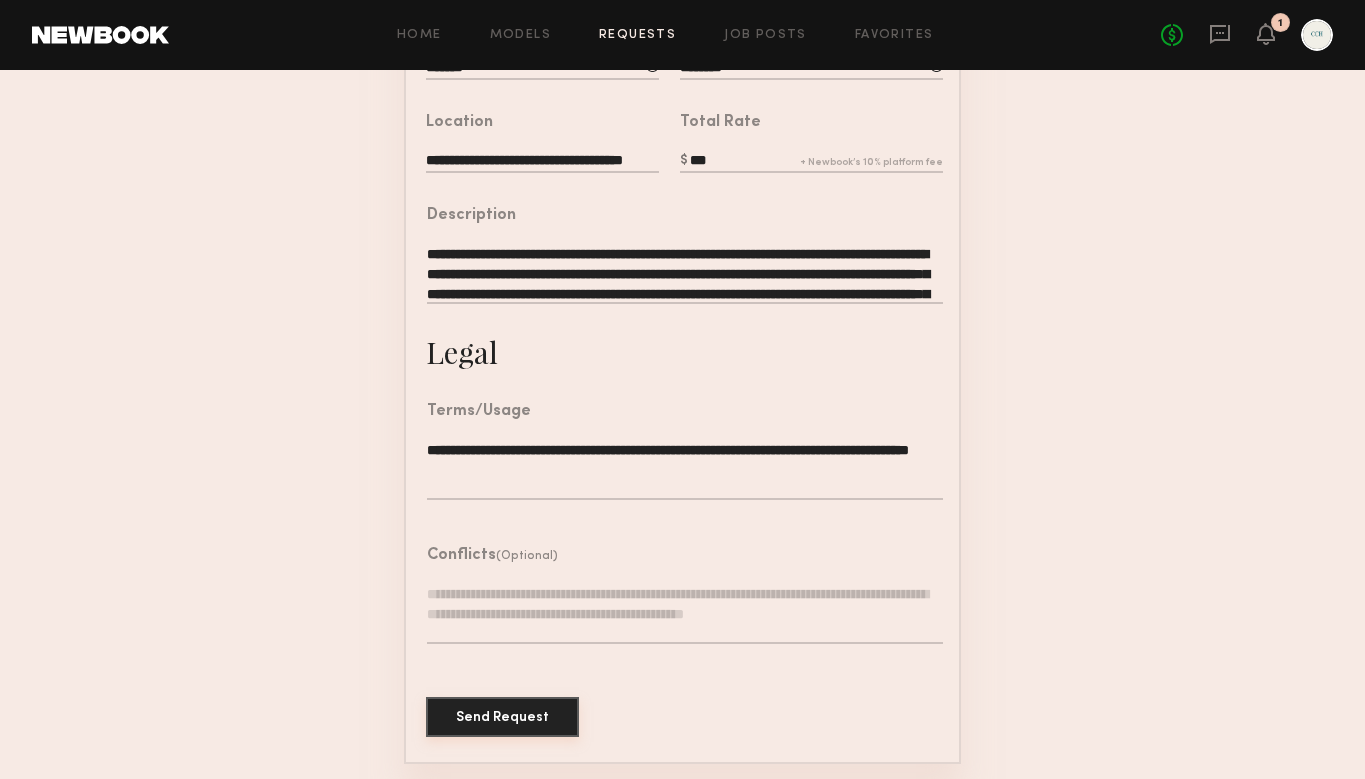 type on "***" 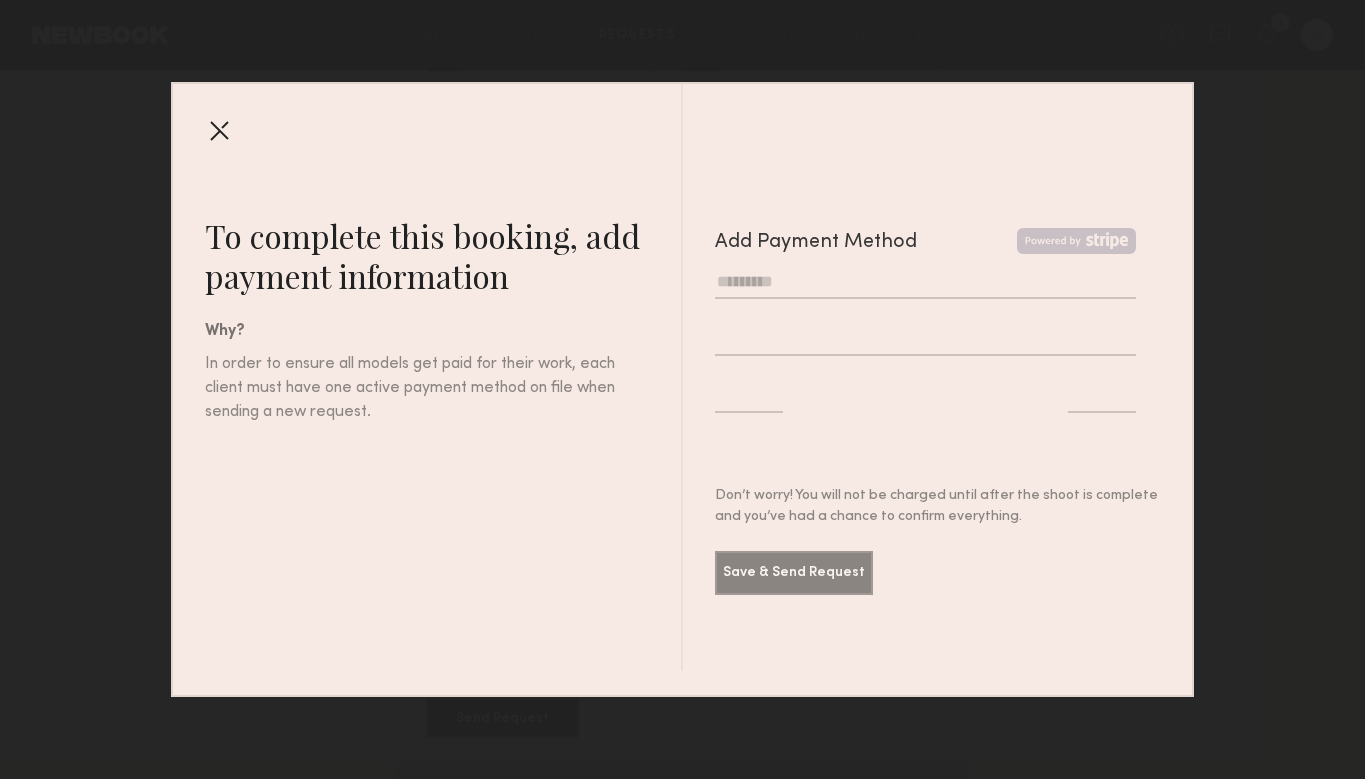 click at bounding box center [926, 282] 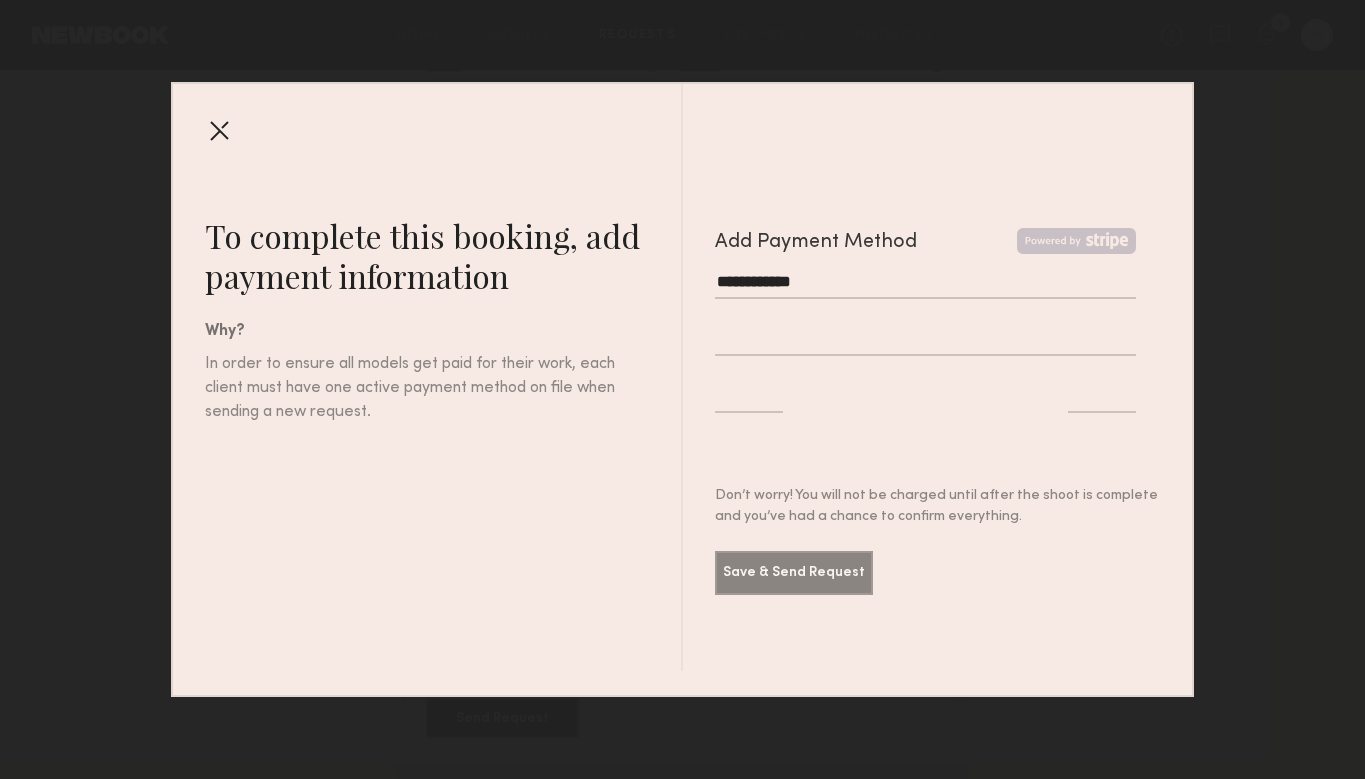 type on "**********" 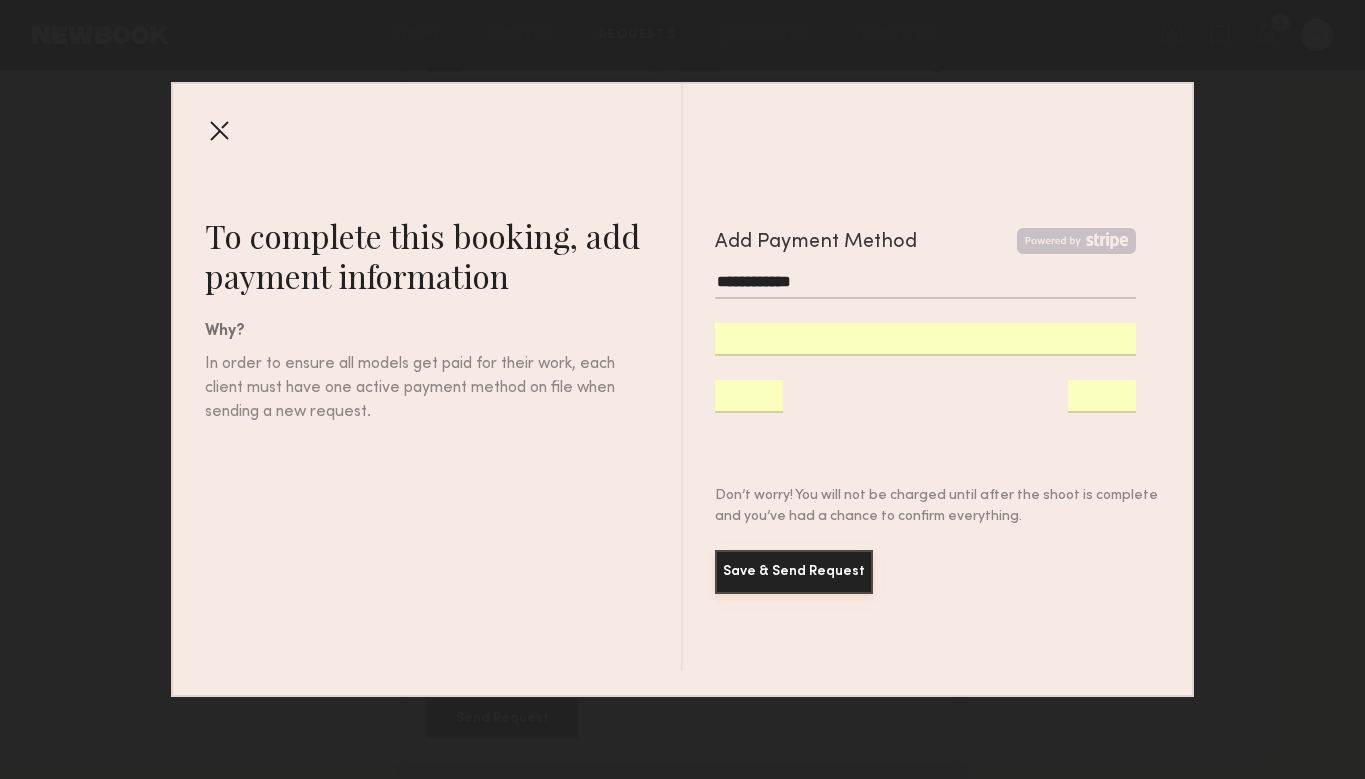 click on "Save & Send Request" at bounding box center [794, 572] 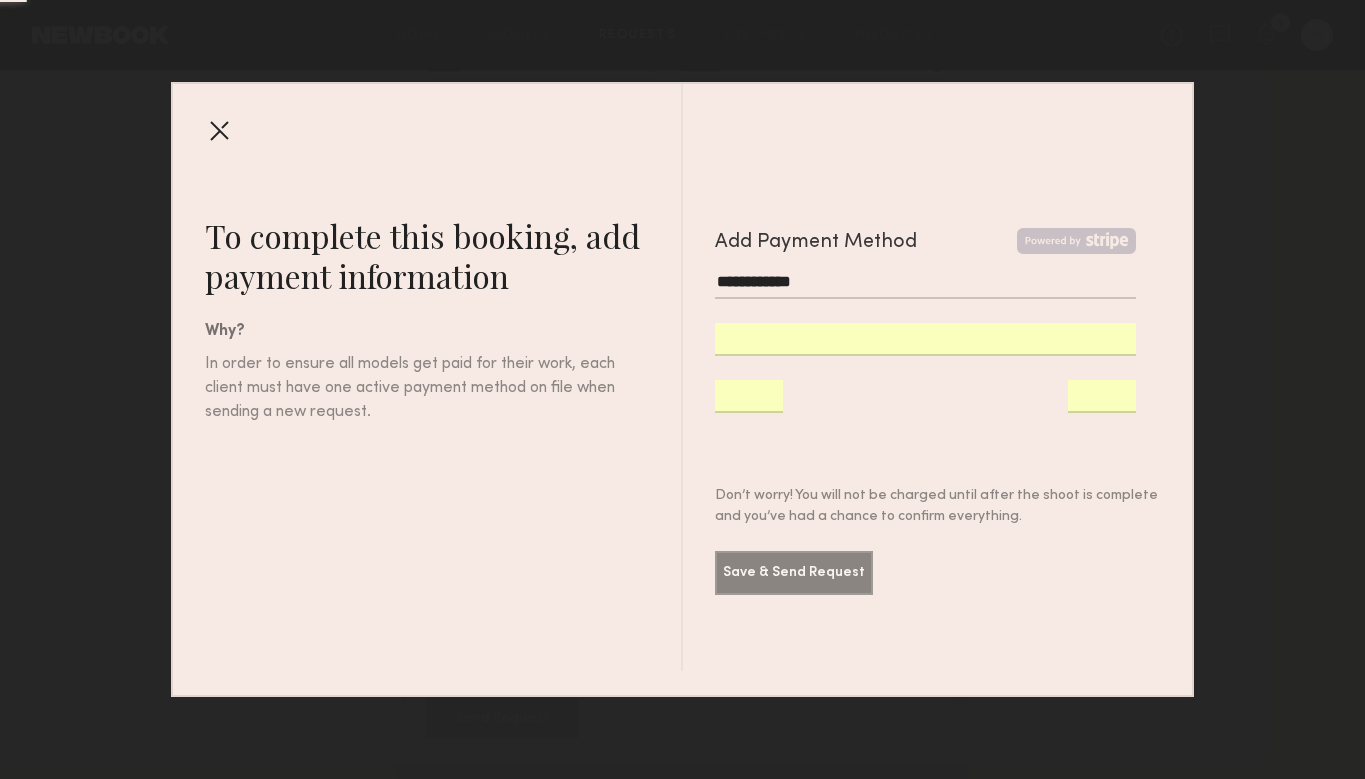scroll, scrollTop: 0, scrollLeft: 0, axis: both 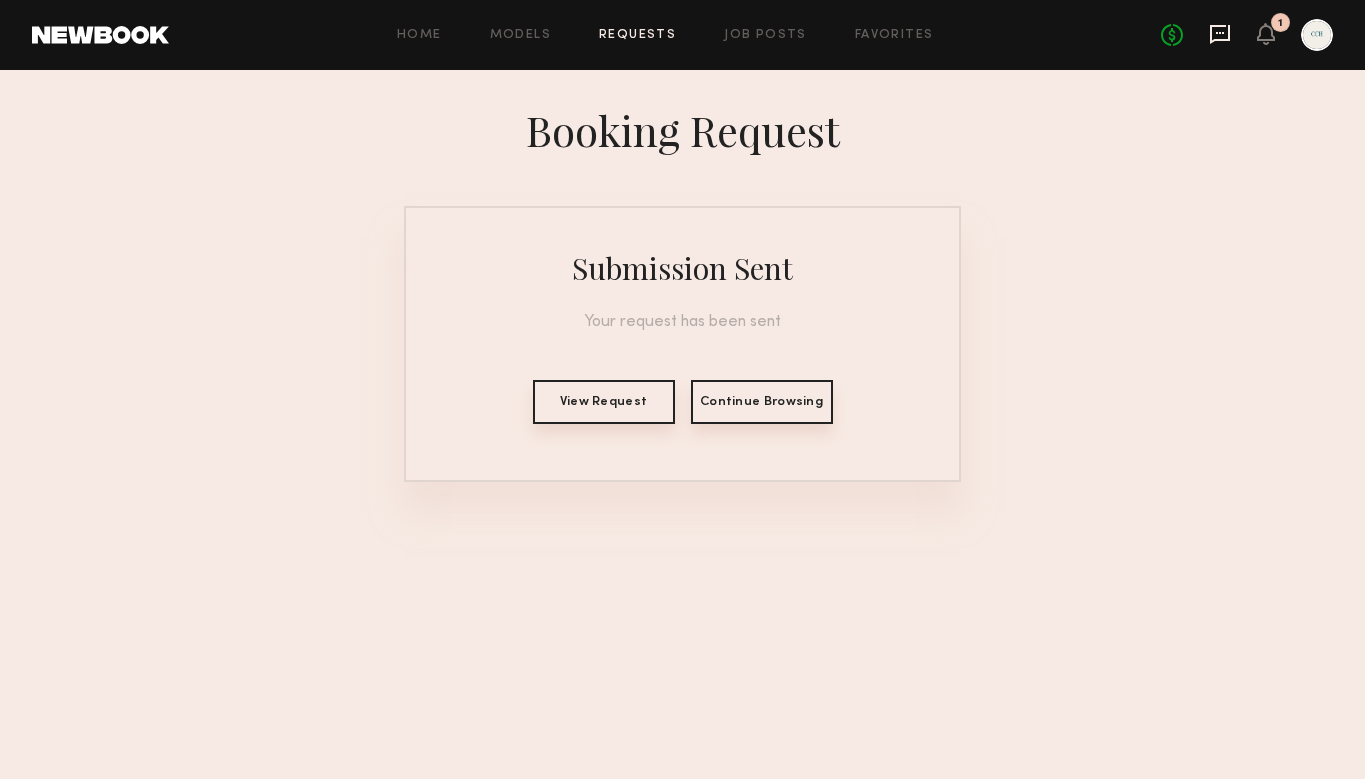 click 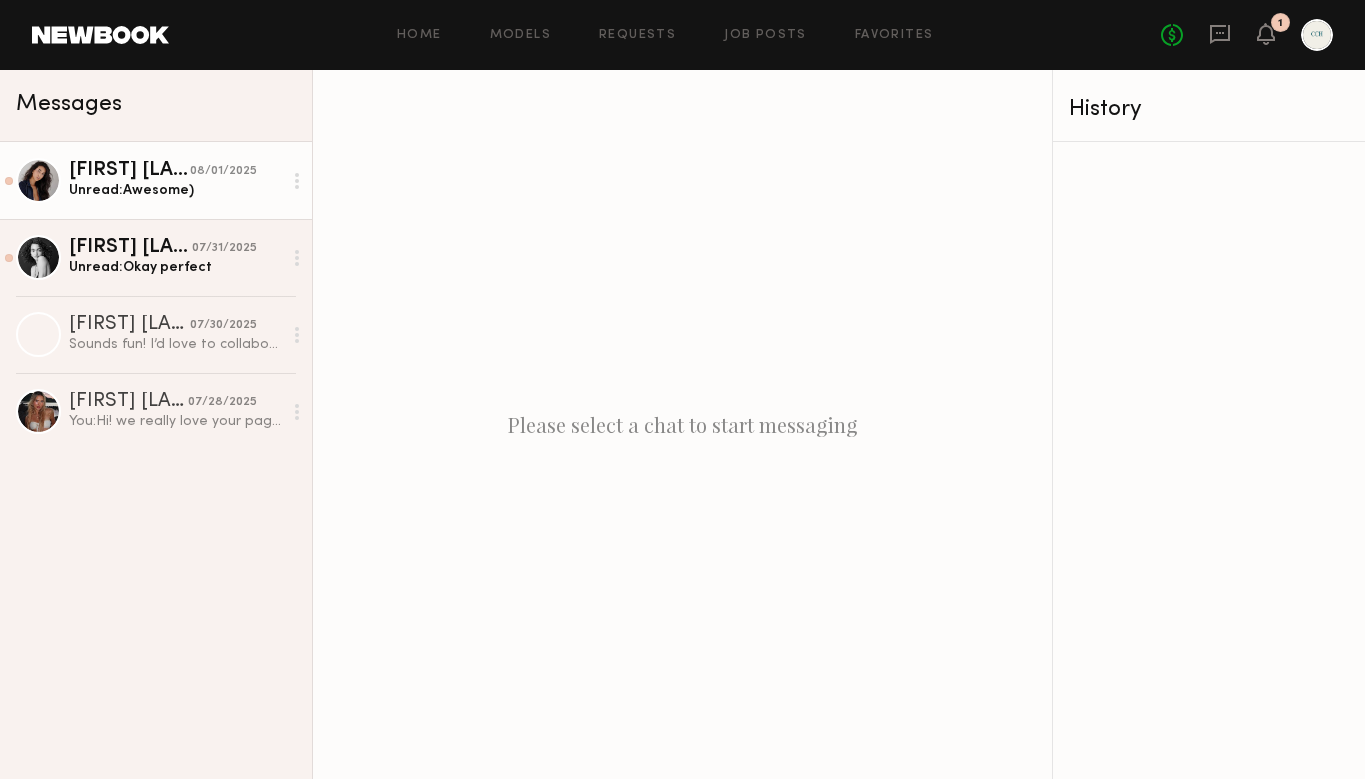 click on "Nina S." 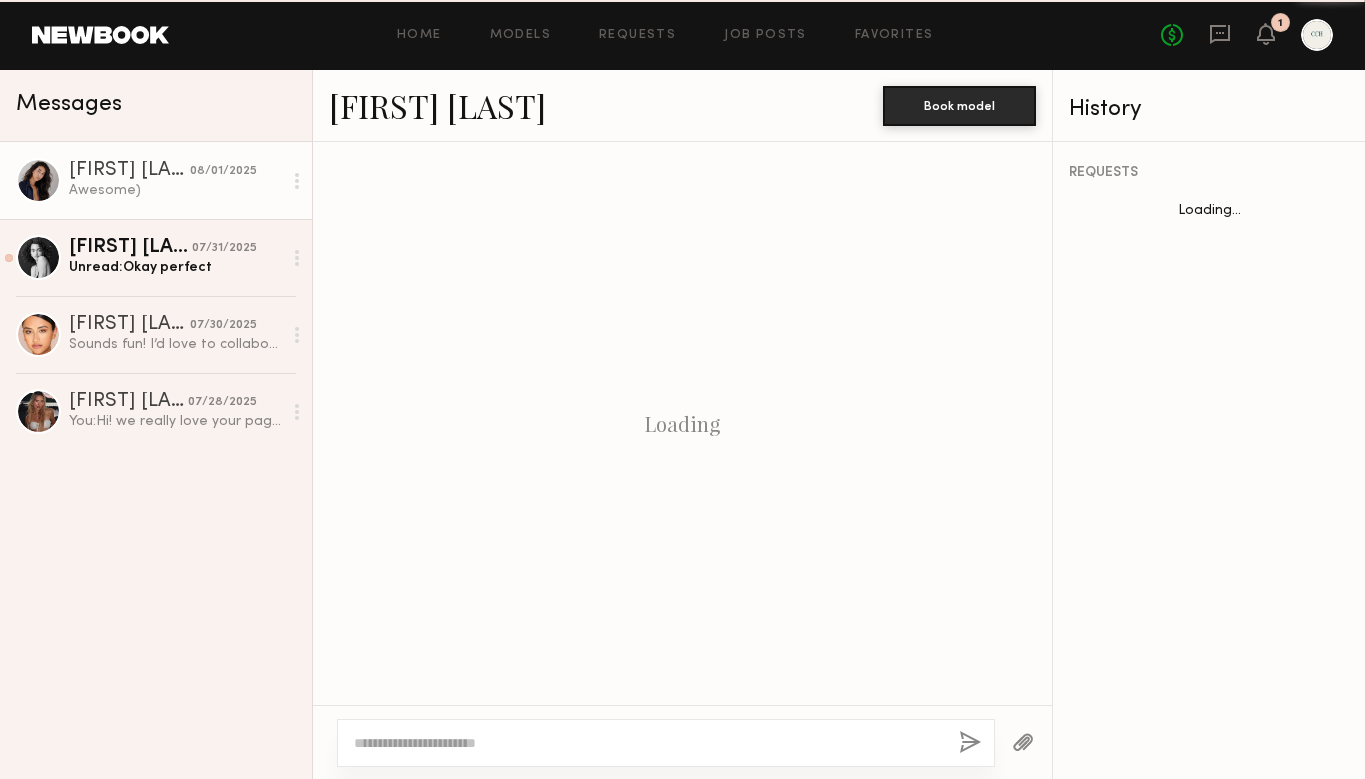 scroll, scrollTop: 1958, scrollLeft: 0, axis: vertical 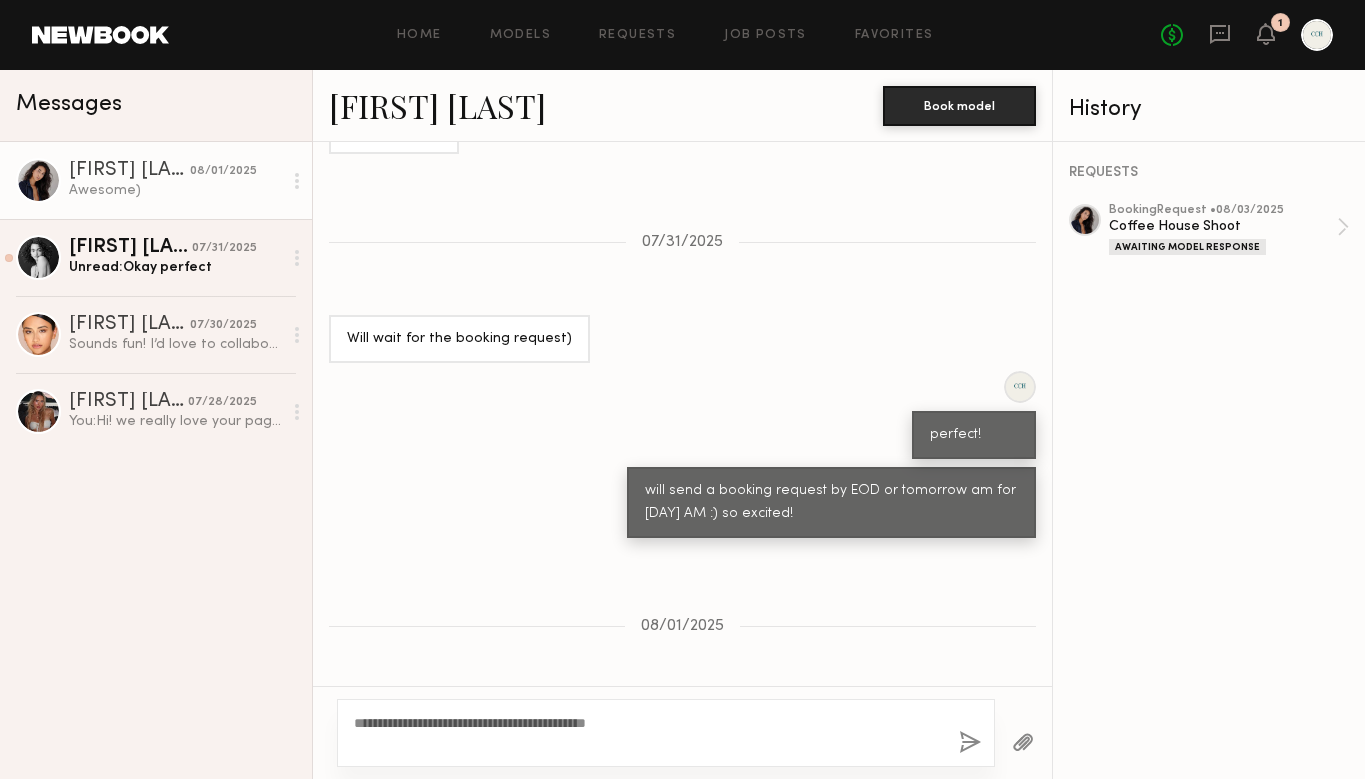 type on "**********" 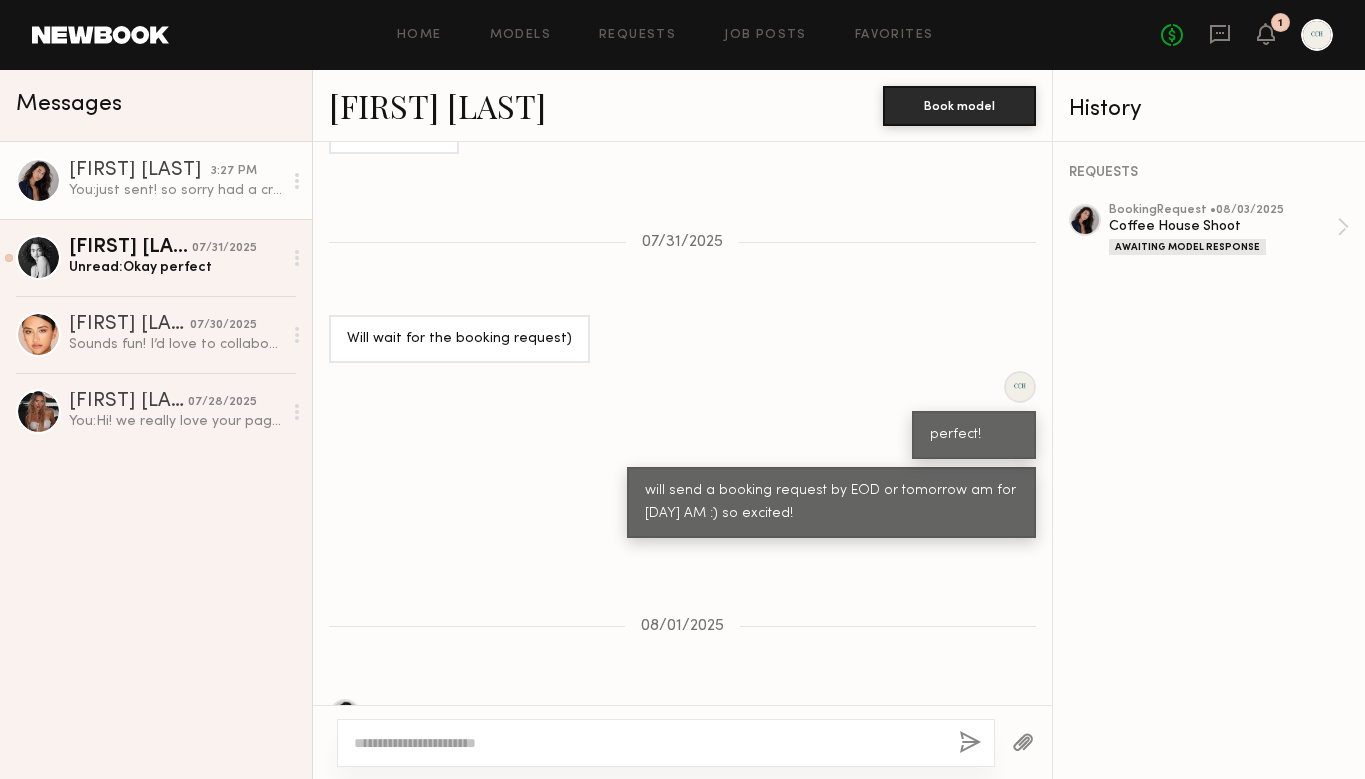 scroll, scrollTop: 2359, scrollLeft: 0, axis: vertical 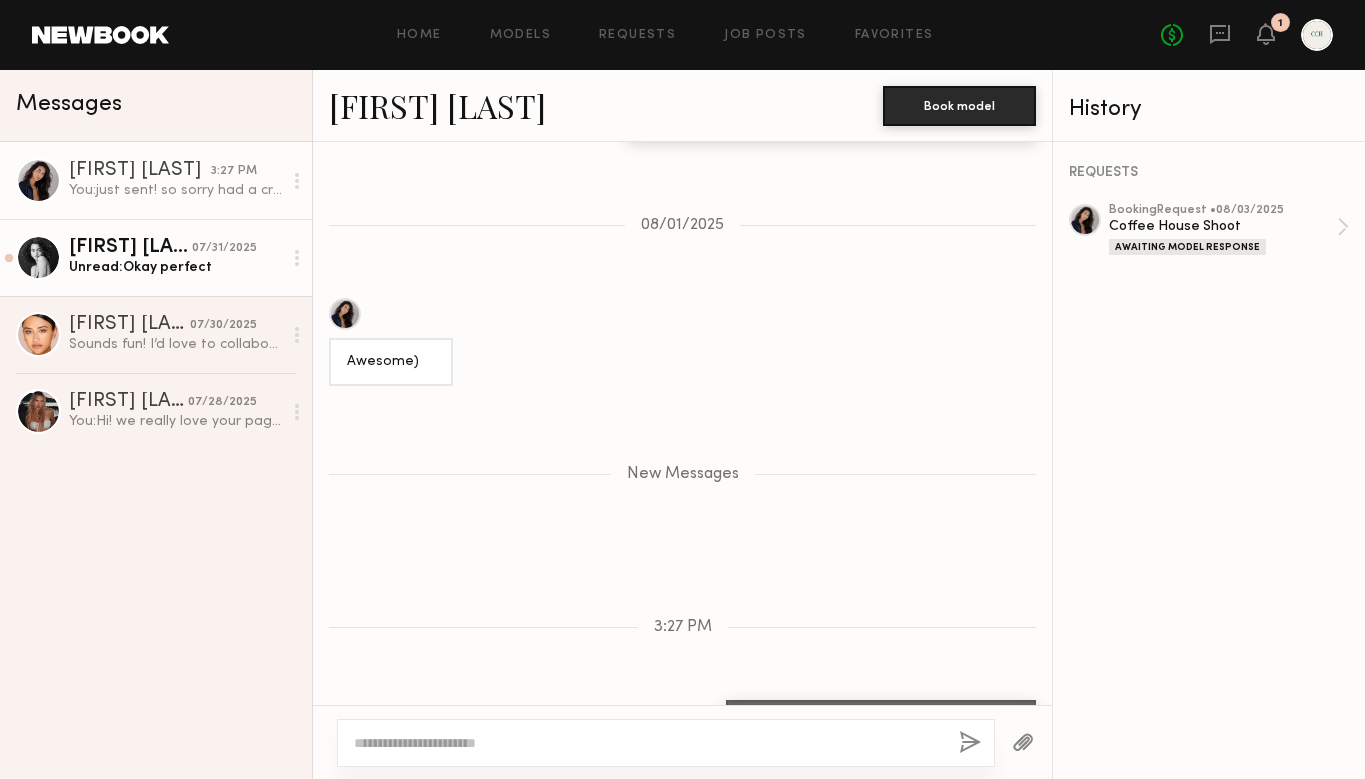 click on "07/31/2025" 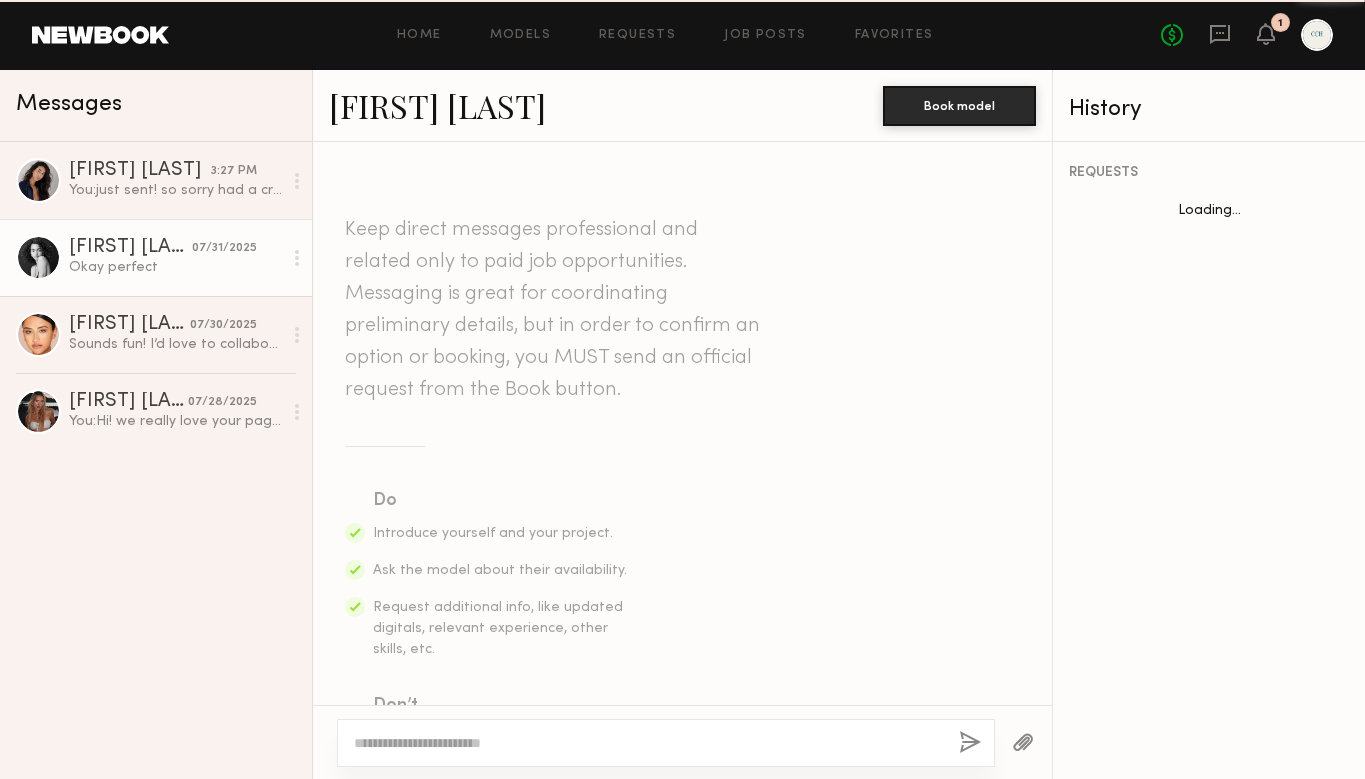 scroll, scrollTop: 1484, scrollLeft: 0, axis: vertical 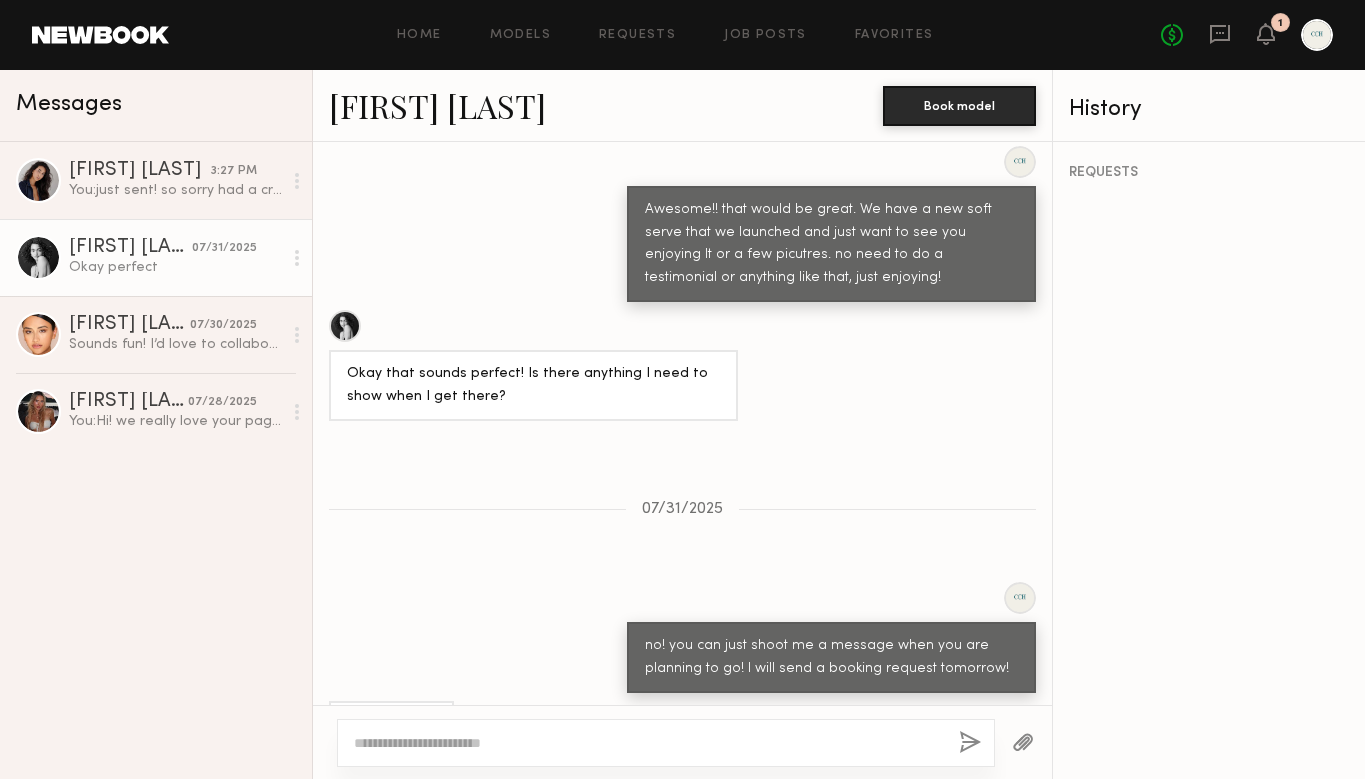 click 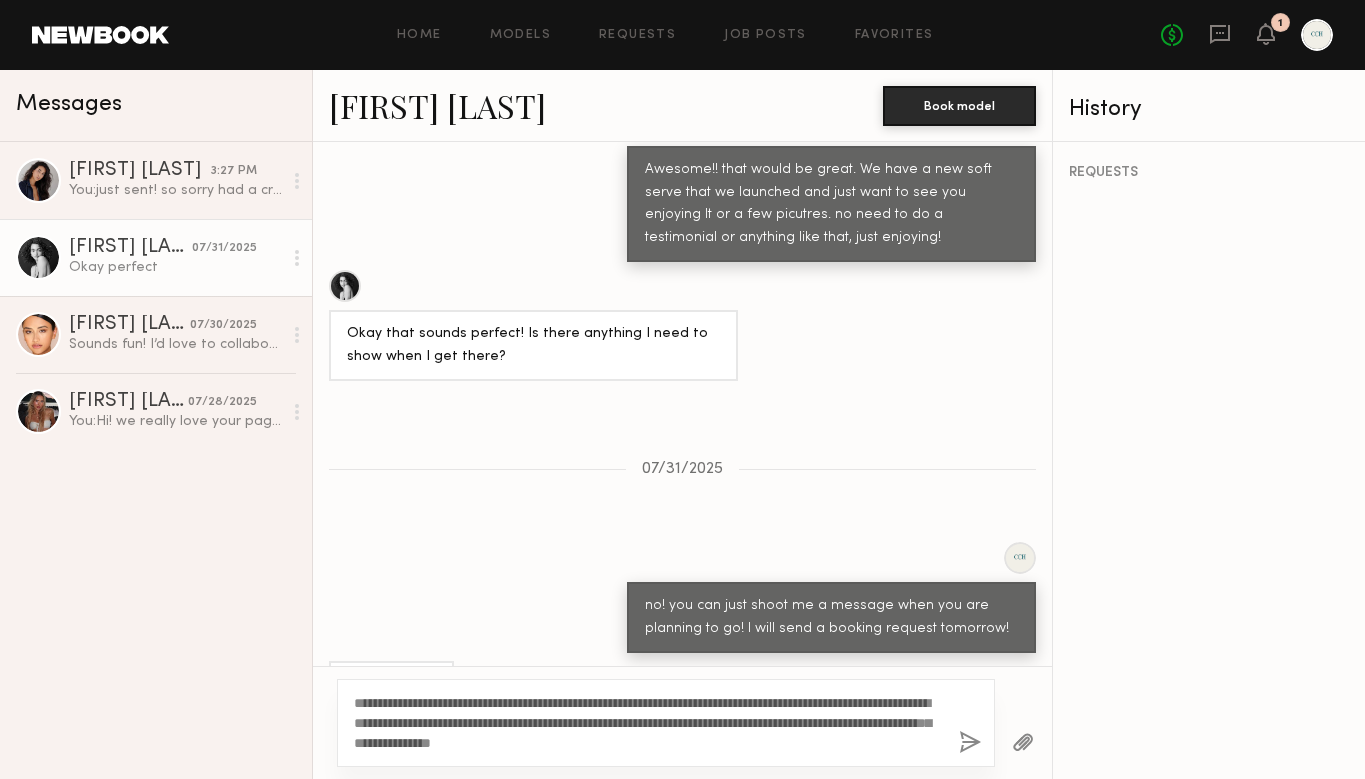 scroll, scrollTop: 1484, scrollLeft: 0, axis: vertical 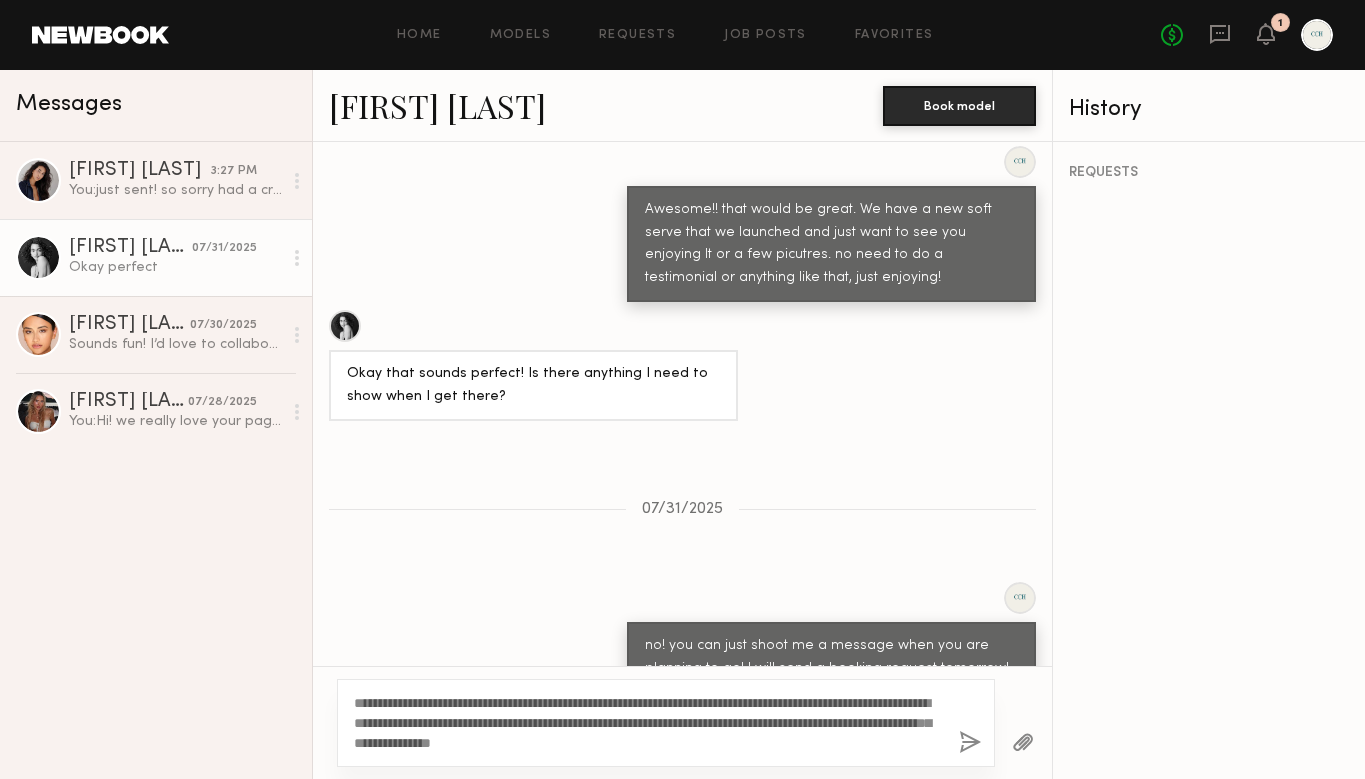 type on "**********" 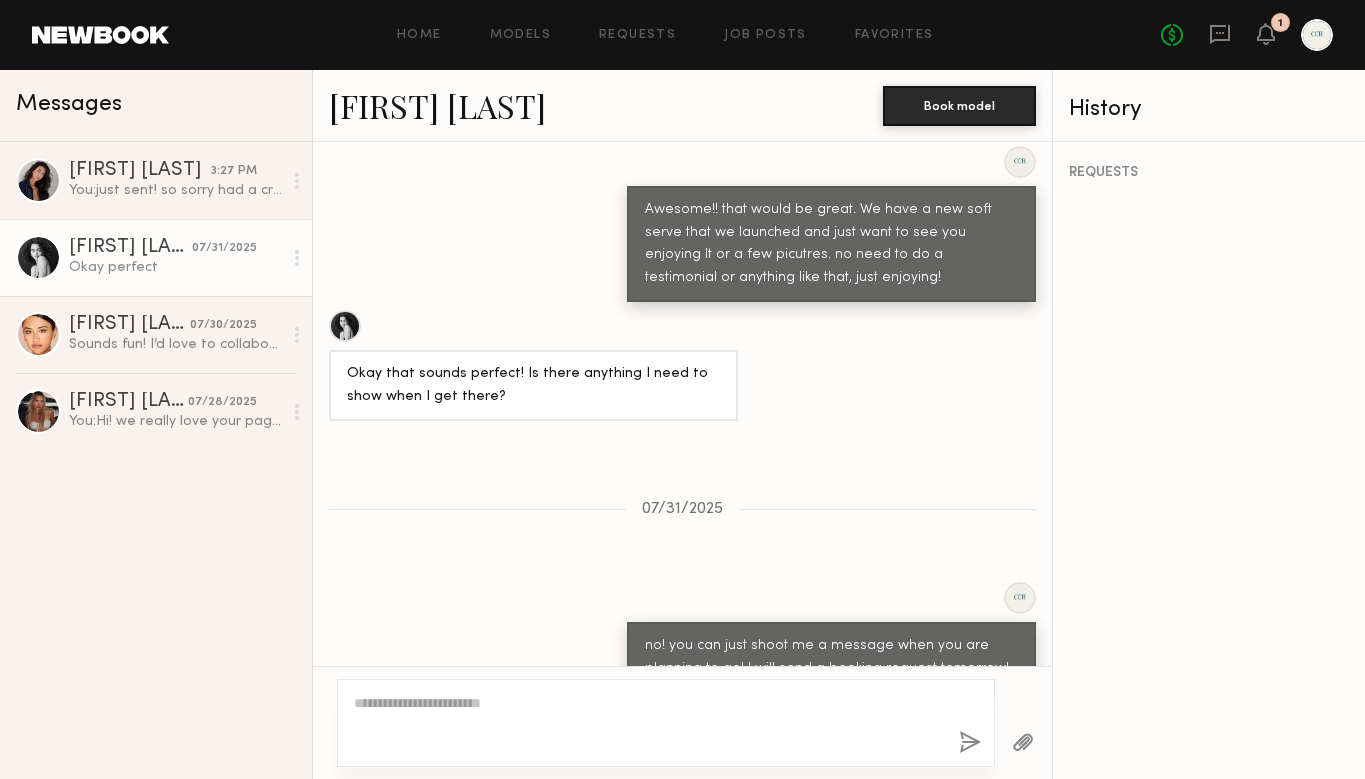 scroll, scrollTop: 1973, scrollLeft: 0, axis: vertical 